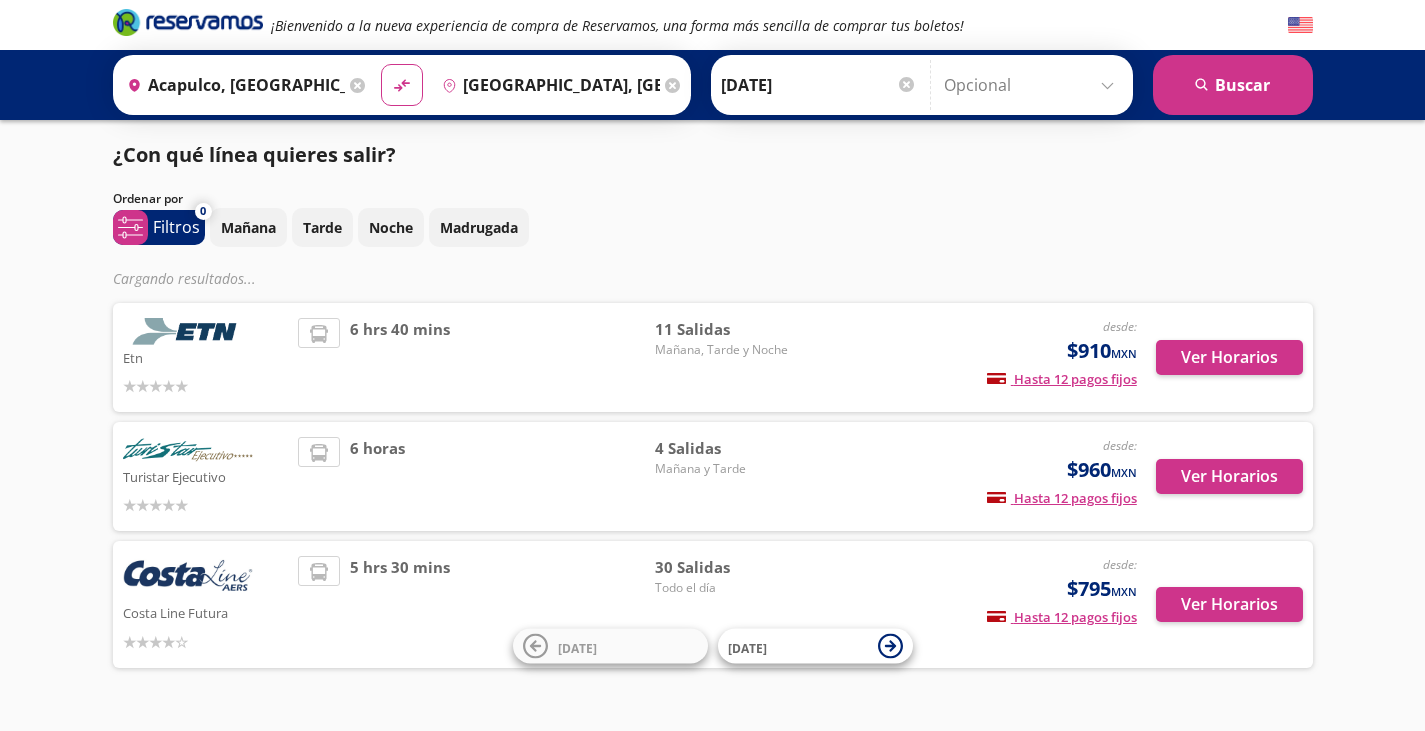 scroll, scrollTop: 0, scrollLeft: 0, axis: both 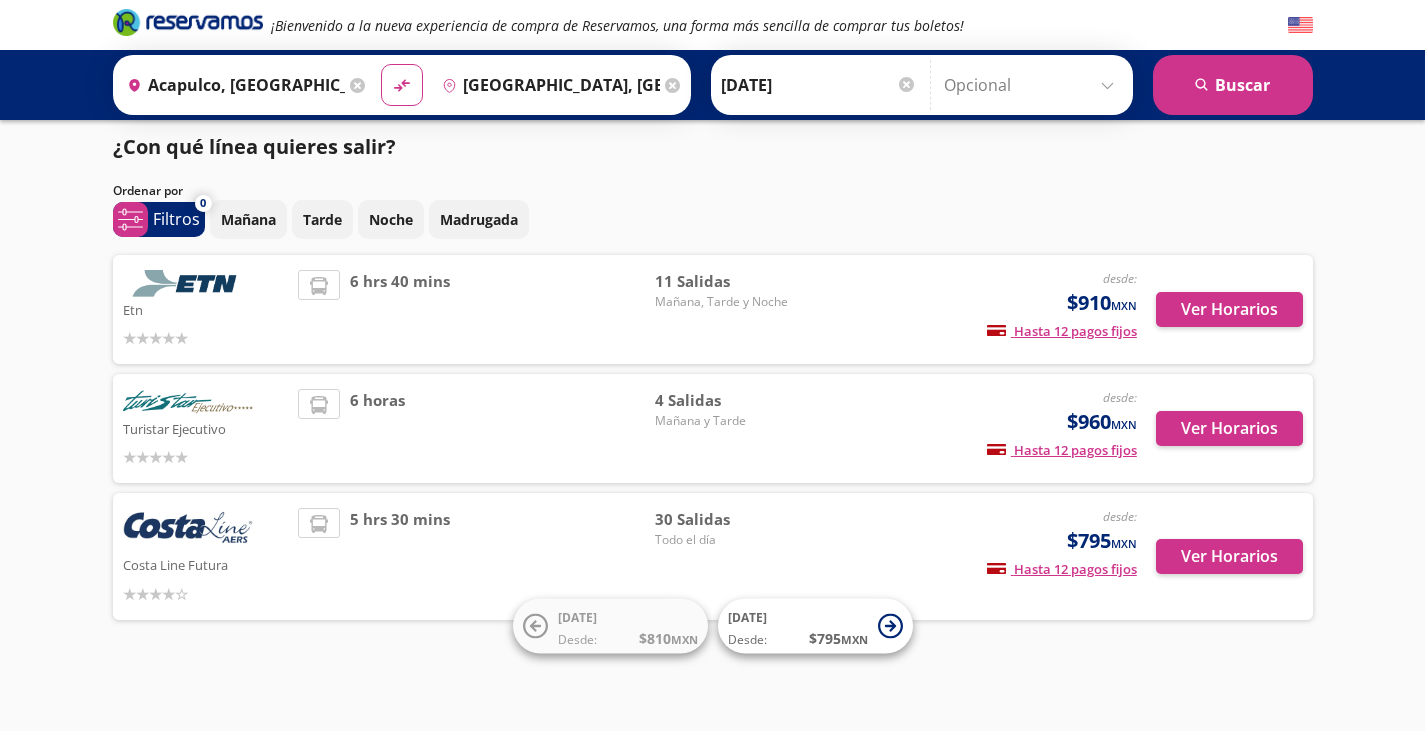 drag, startPoint x: 688, startPoint y: 555, endPoint x: 522, endPoint y: 541, distance: 166.58931 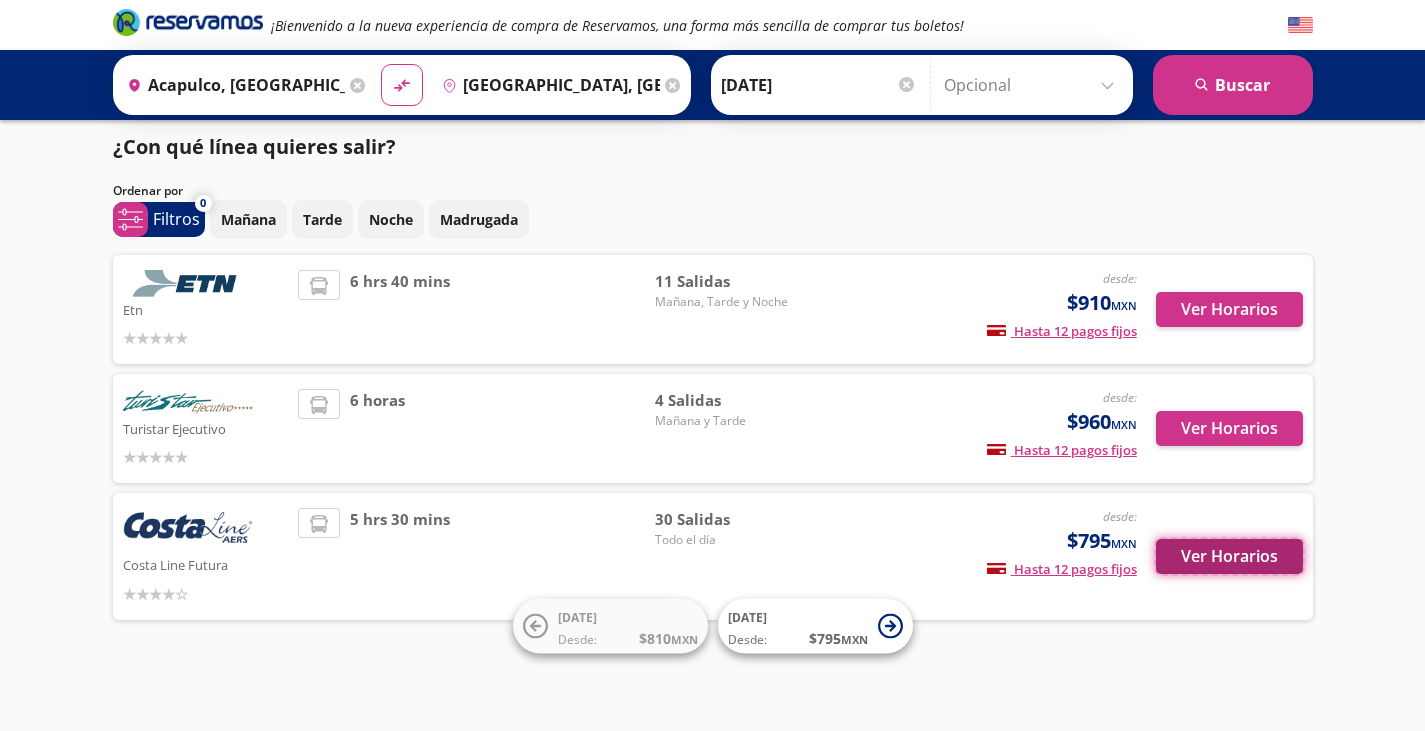 click on "Ver Horarios" at bounding box center (1229, 556) 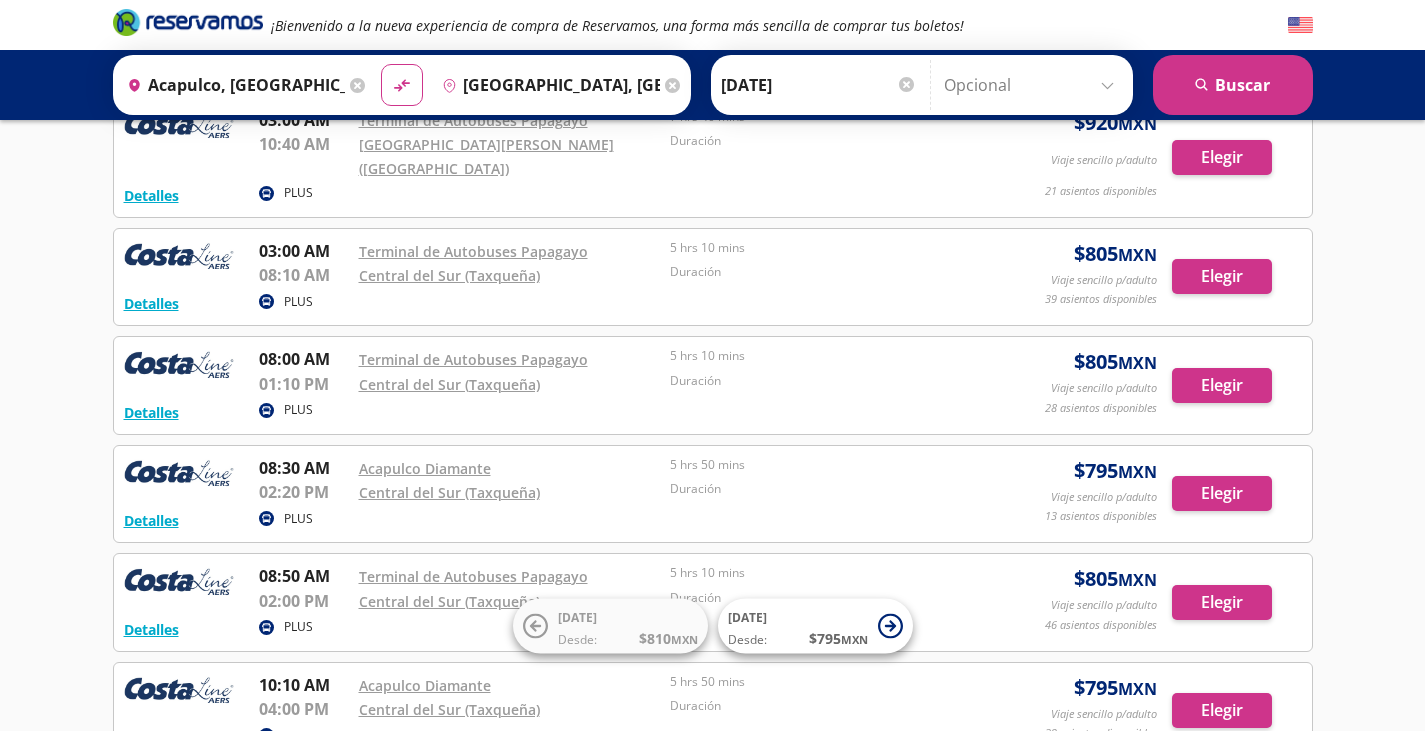 scroll, scrollTop: 460, scrollLeft: 0, axis: vertical 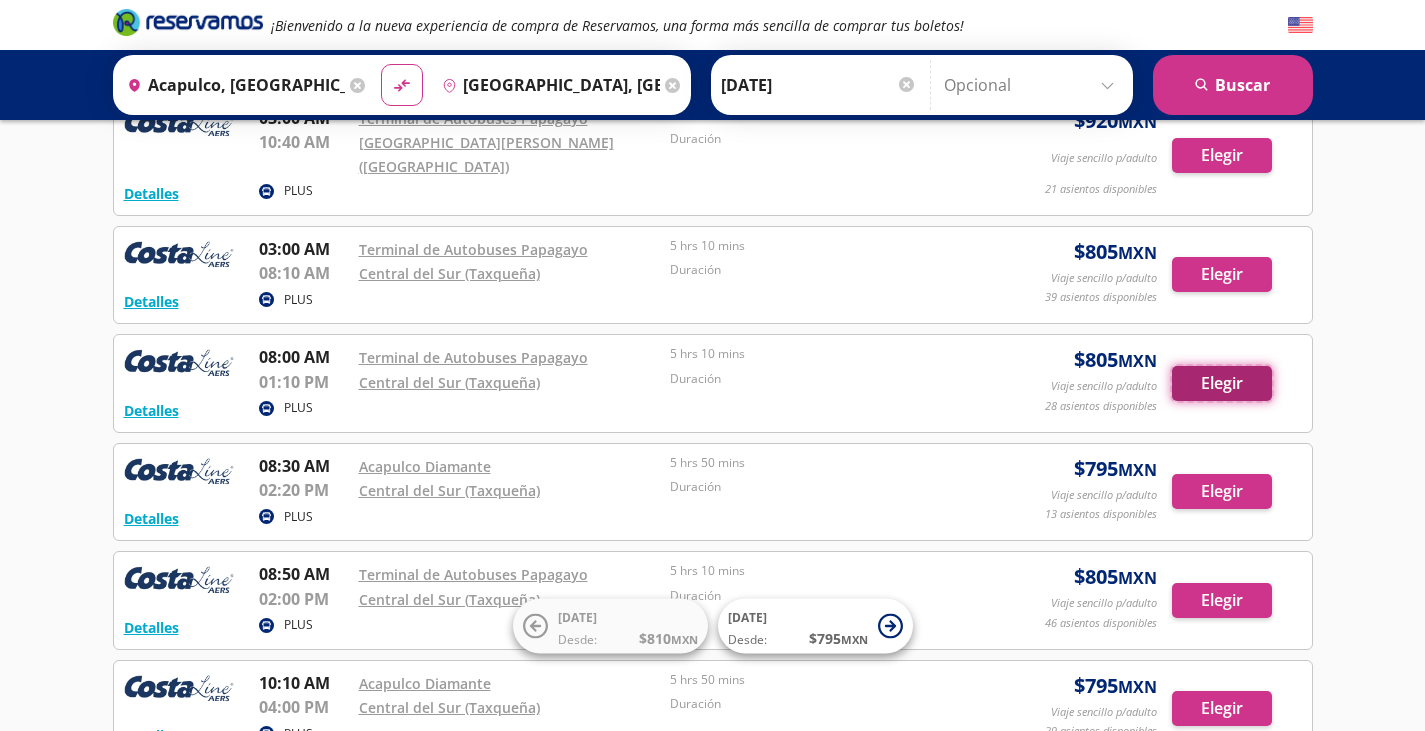 click on "Elegir" at bounding box center [1222, 383] 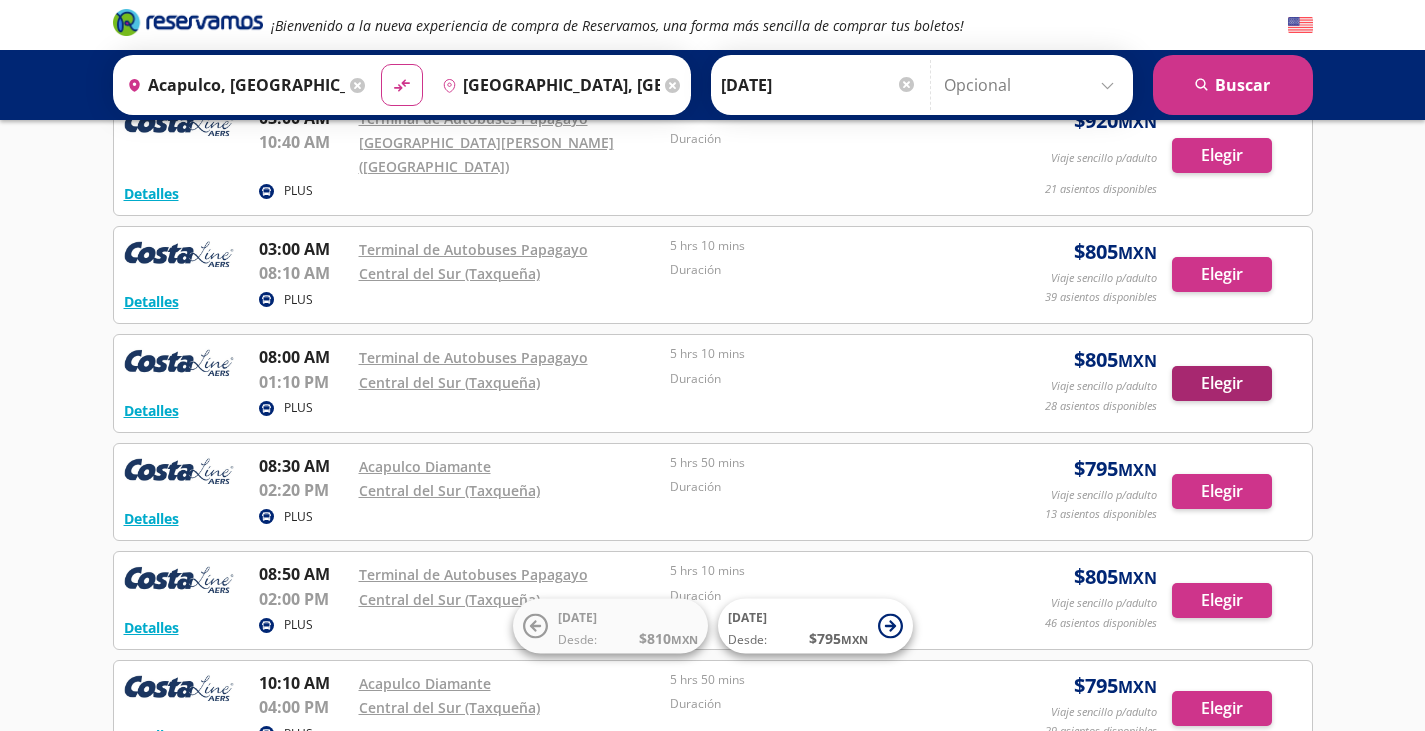 scroll, scrollTop: 0, scrollLeft: 0, axis: both 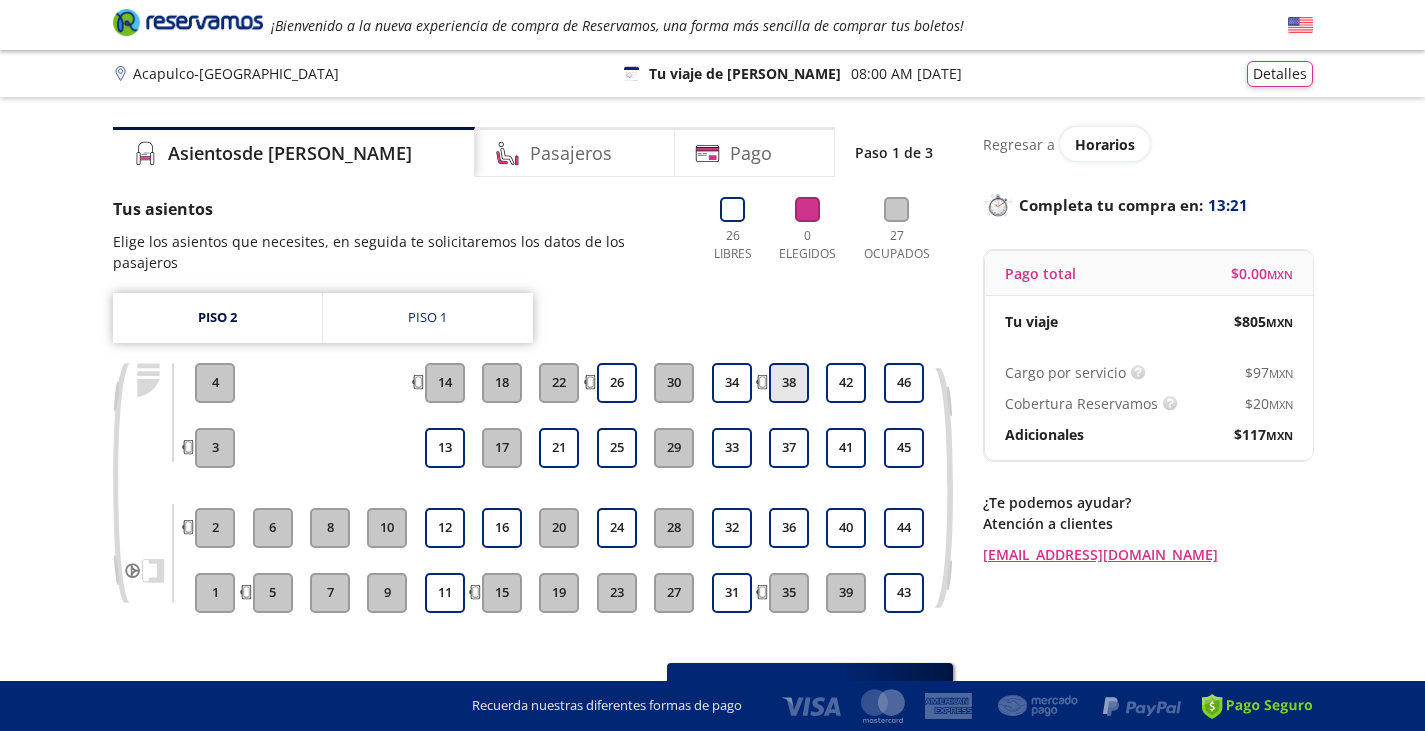 click on "38" at bounding box center [789, 383] 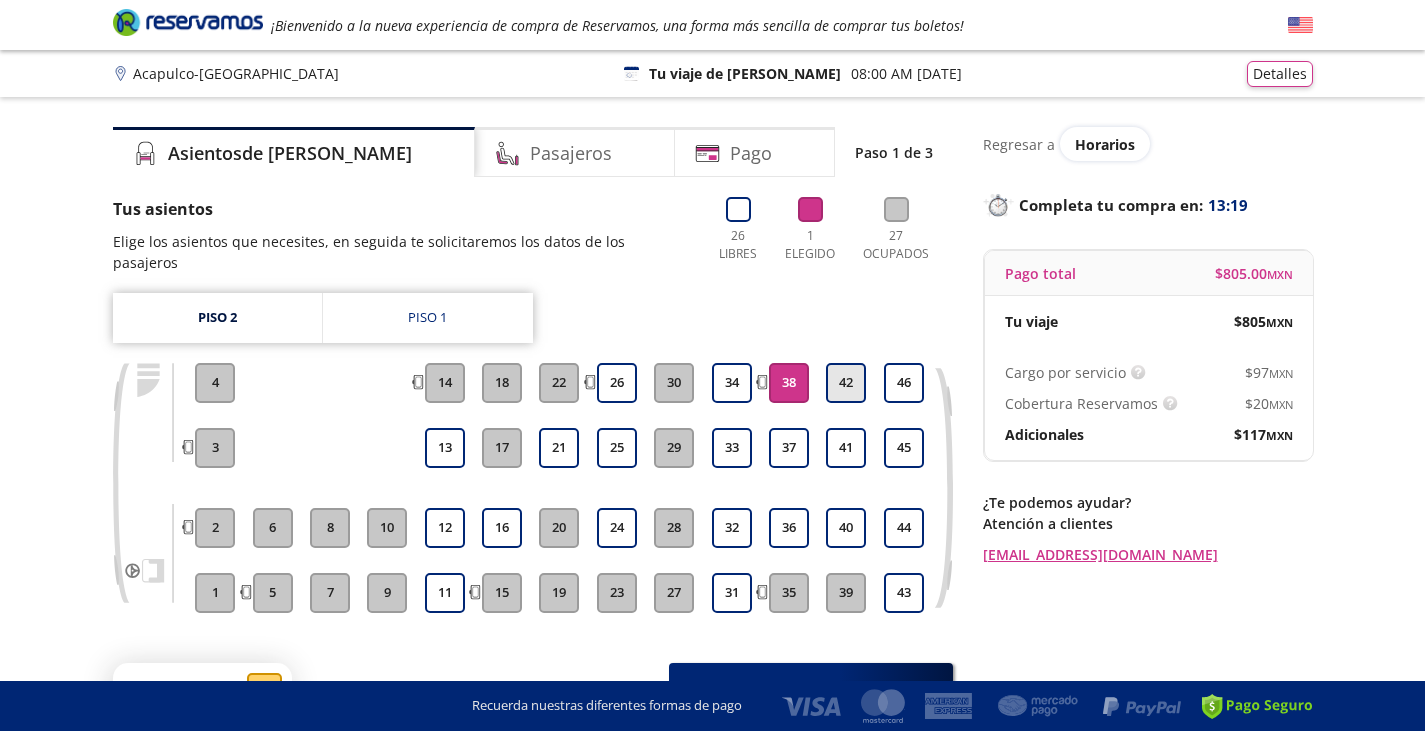 click on "42" at bounding box center (846, 383) 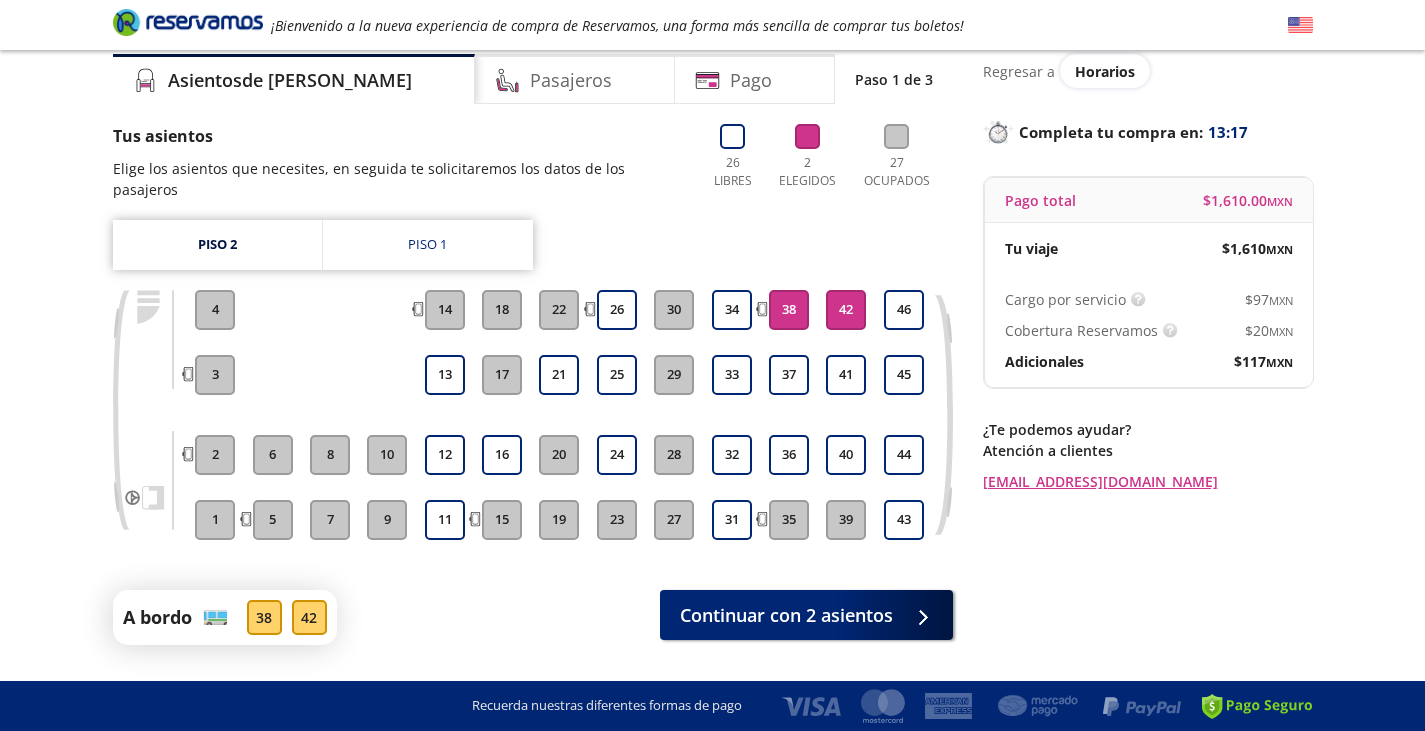 scroll, scrollTop: 82, scrollLeft: 0, axis: vertical 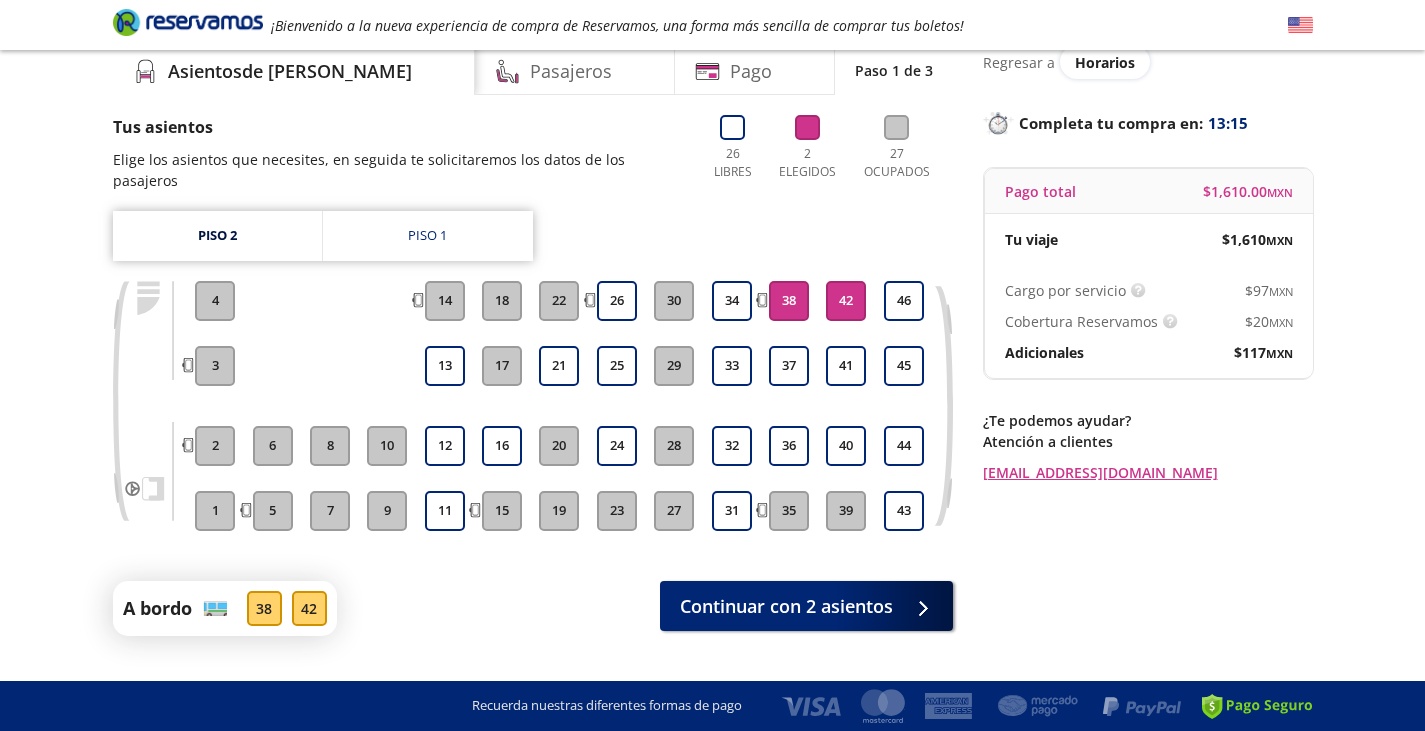 click on "38" at bounding box center (789, 301) 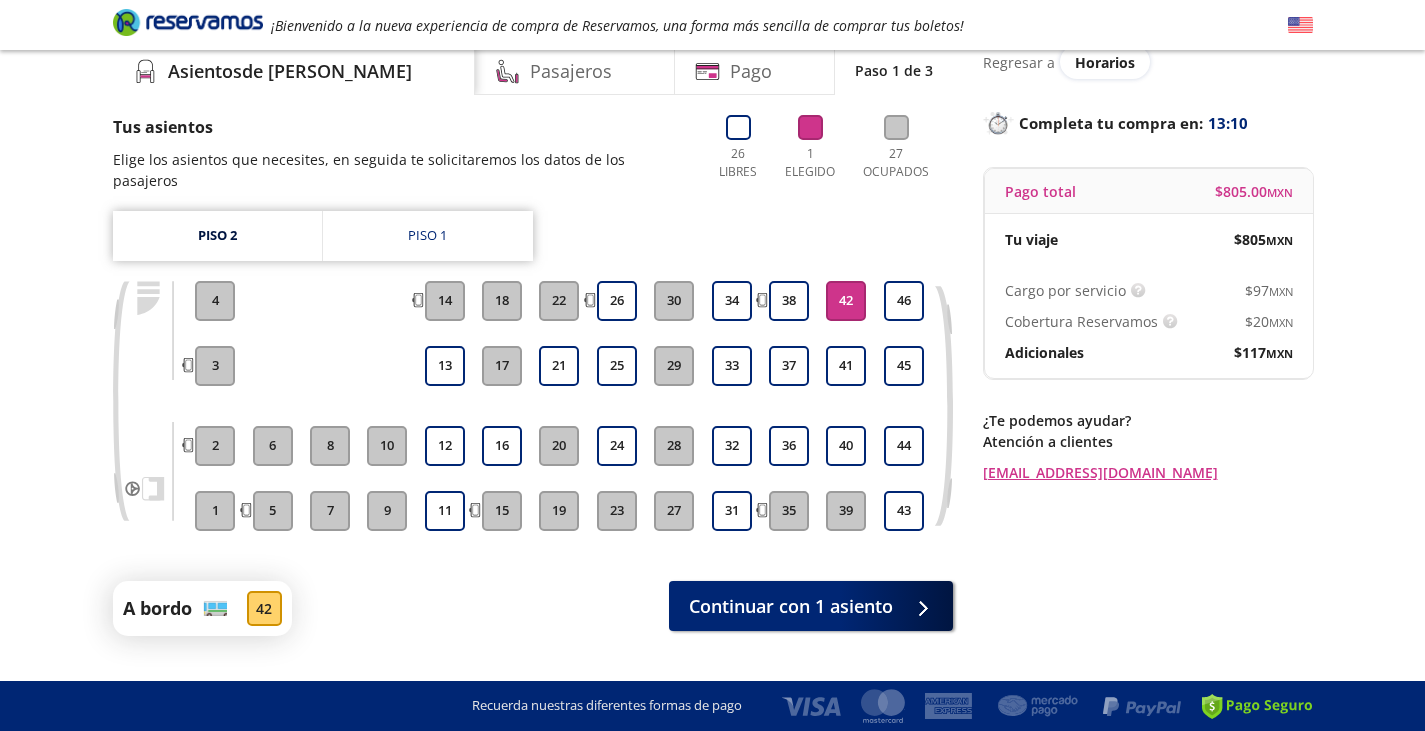 scroll, scrollTop: 69, scrollLeft: 0, axis: vertical 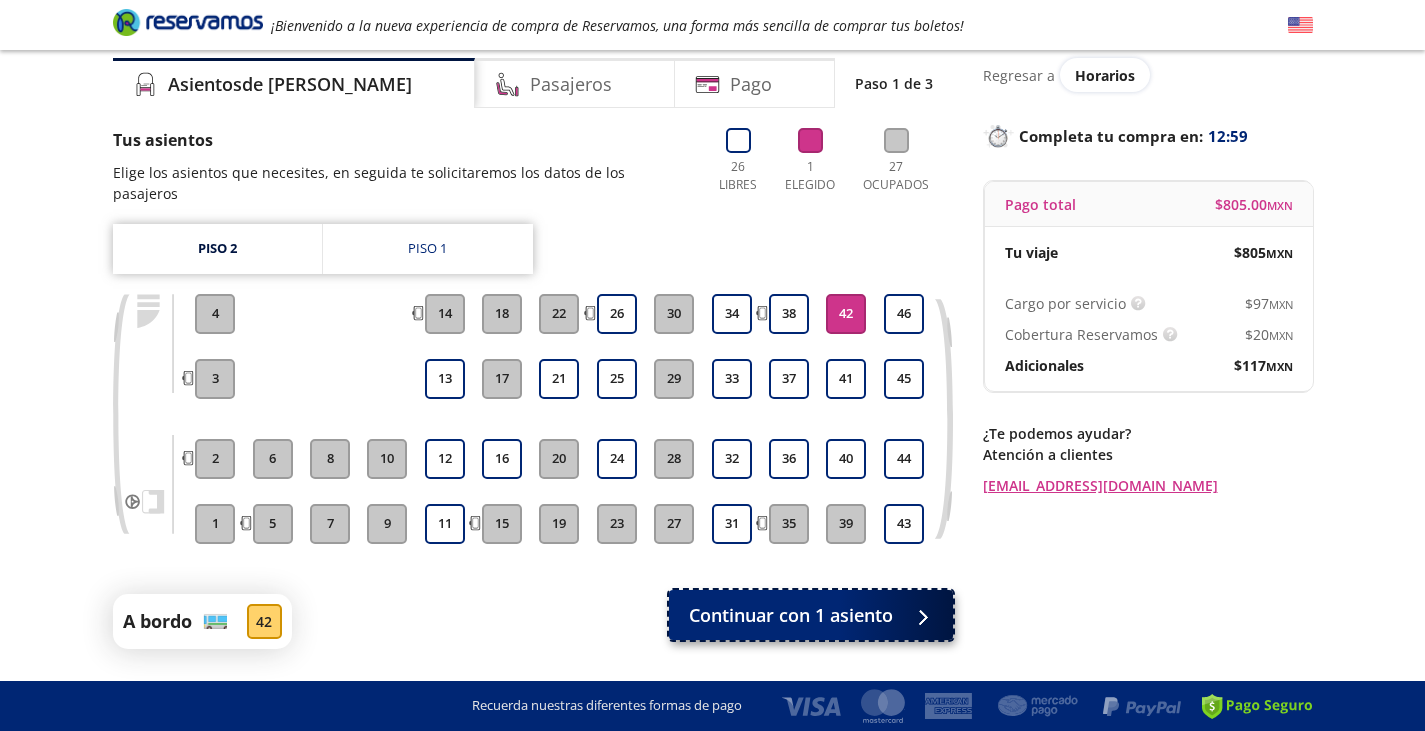 click on "Continuar con 1 asiento" at bounding box center (791, 615) 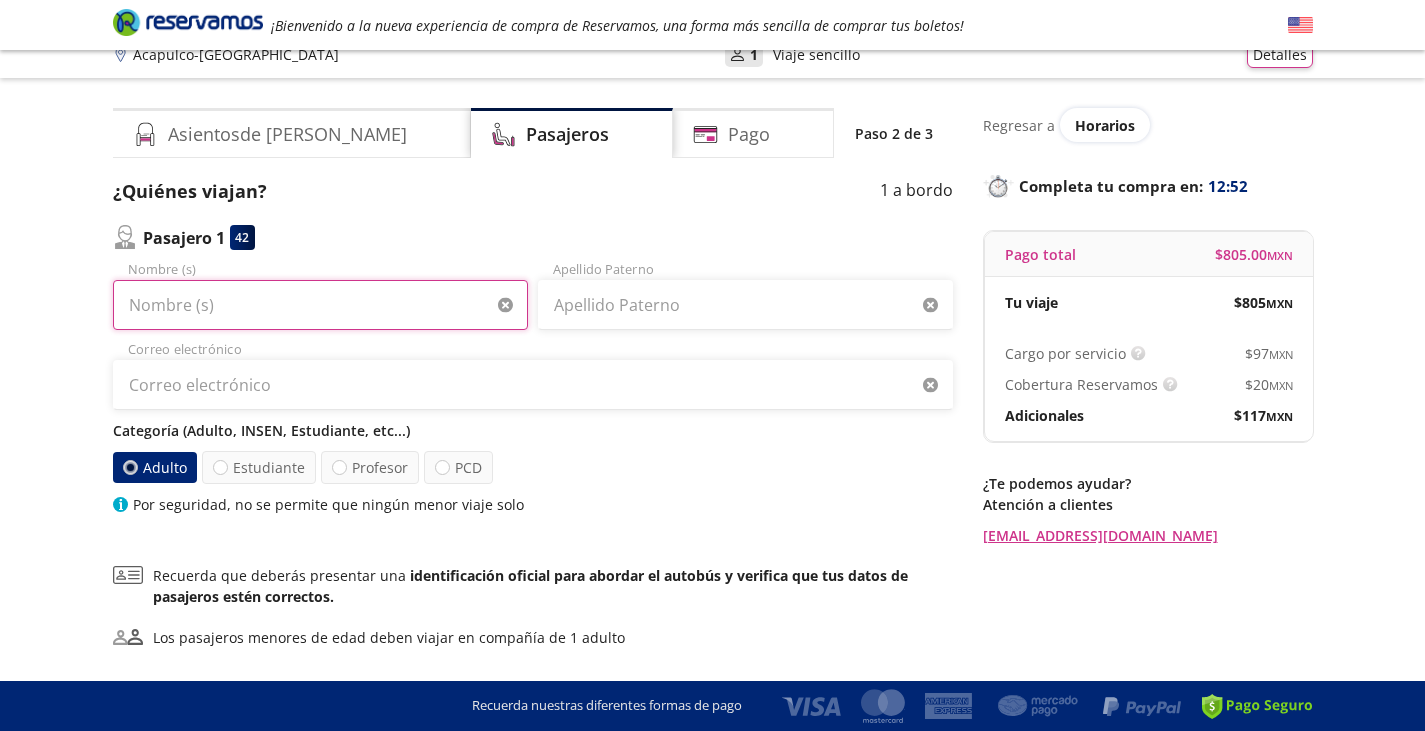 drag, startPoint x: 400, startPoint y: 301, endPoint x: 369, endPoint y: 310, distance: 32.280025 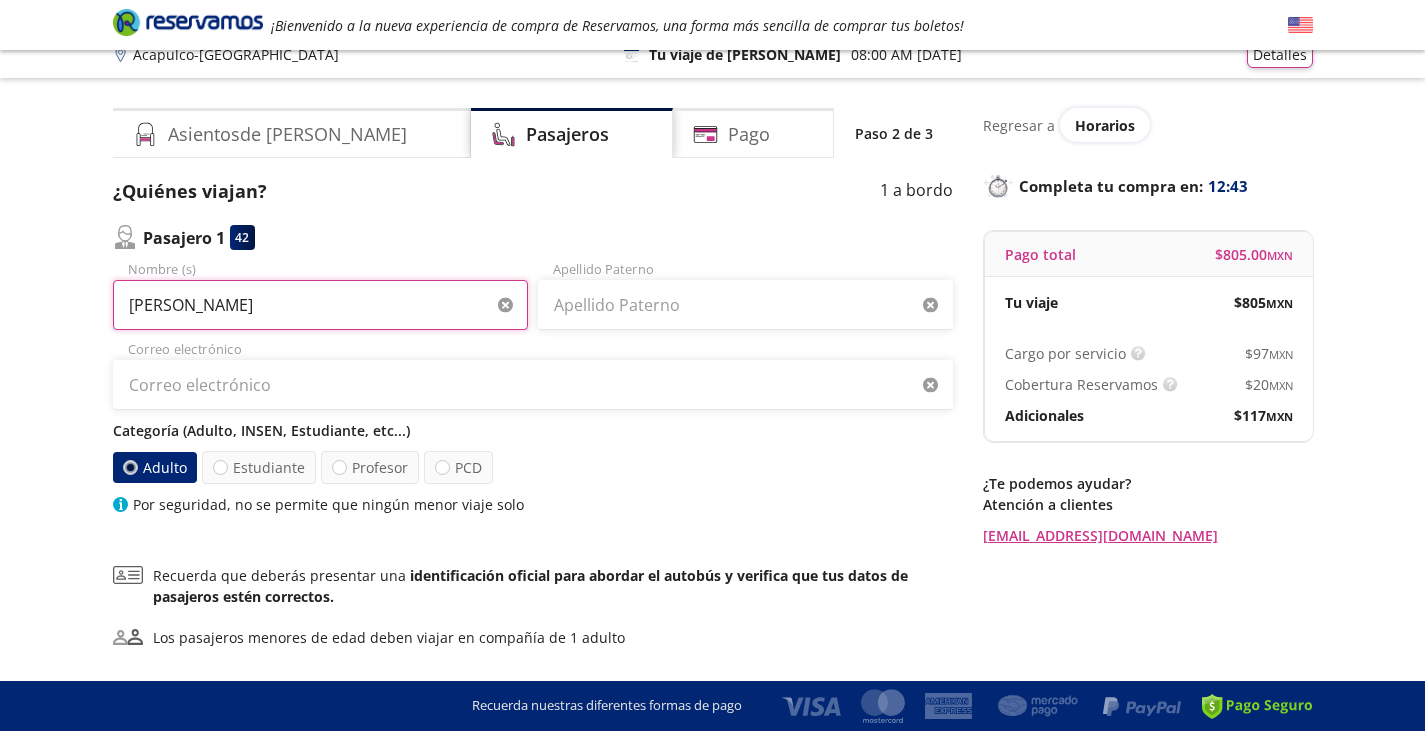 type on "[PERSON_NAME]" 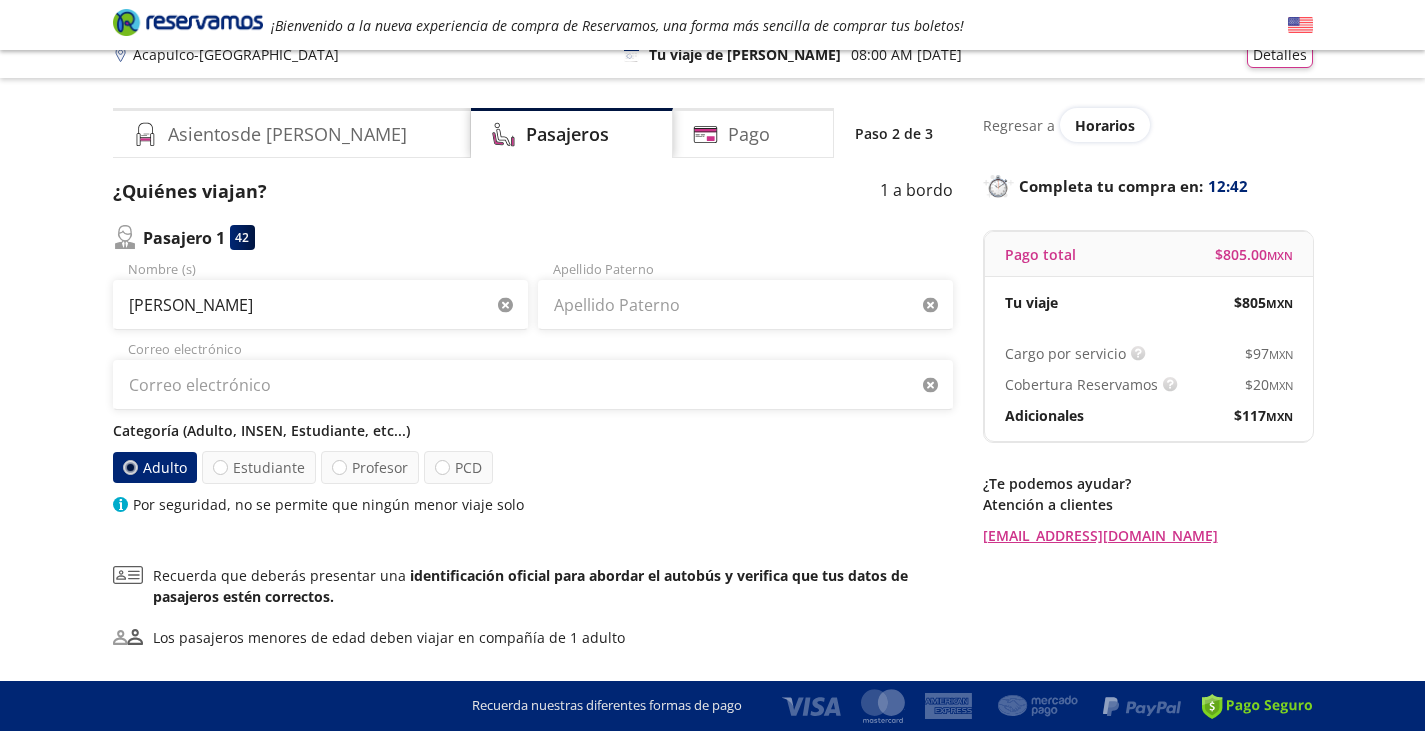 type 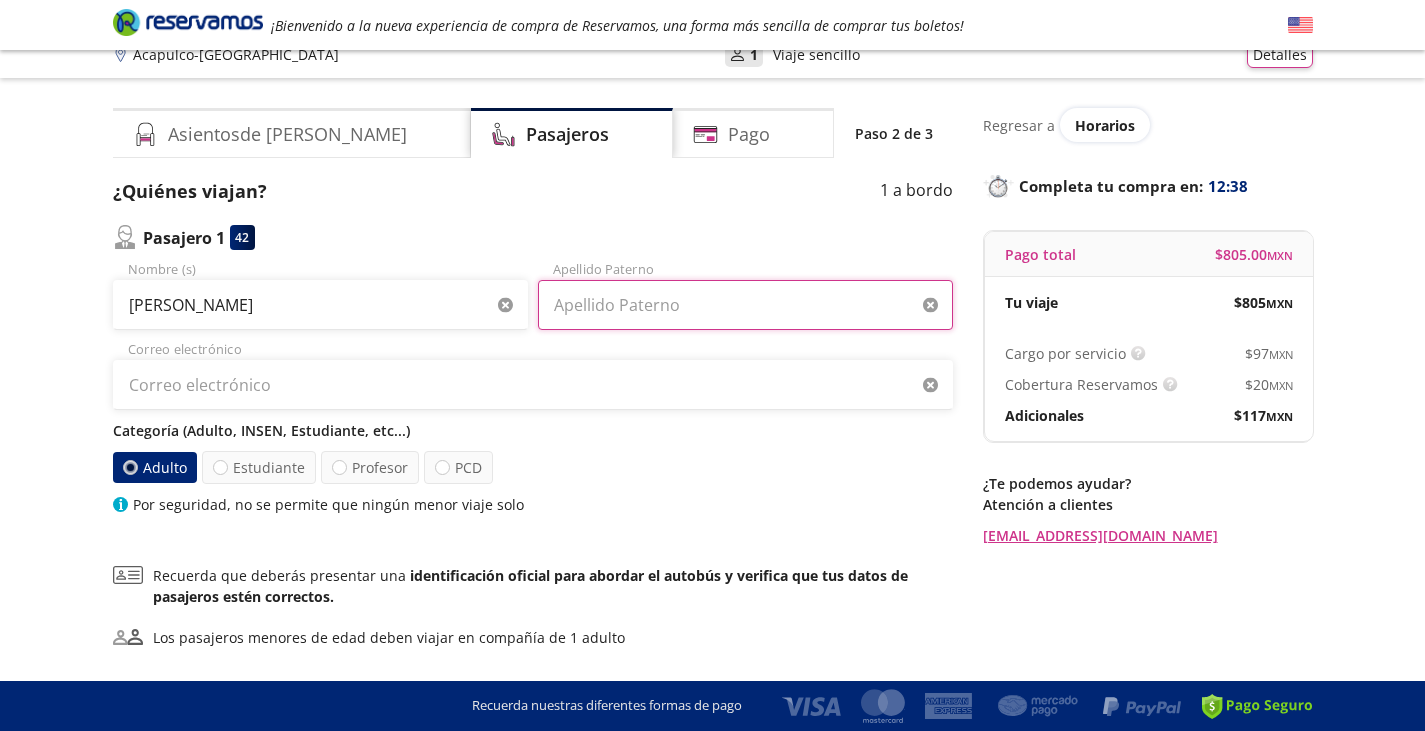 click on "Apellido Paterno" at bounding box center [745, 305] 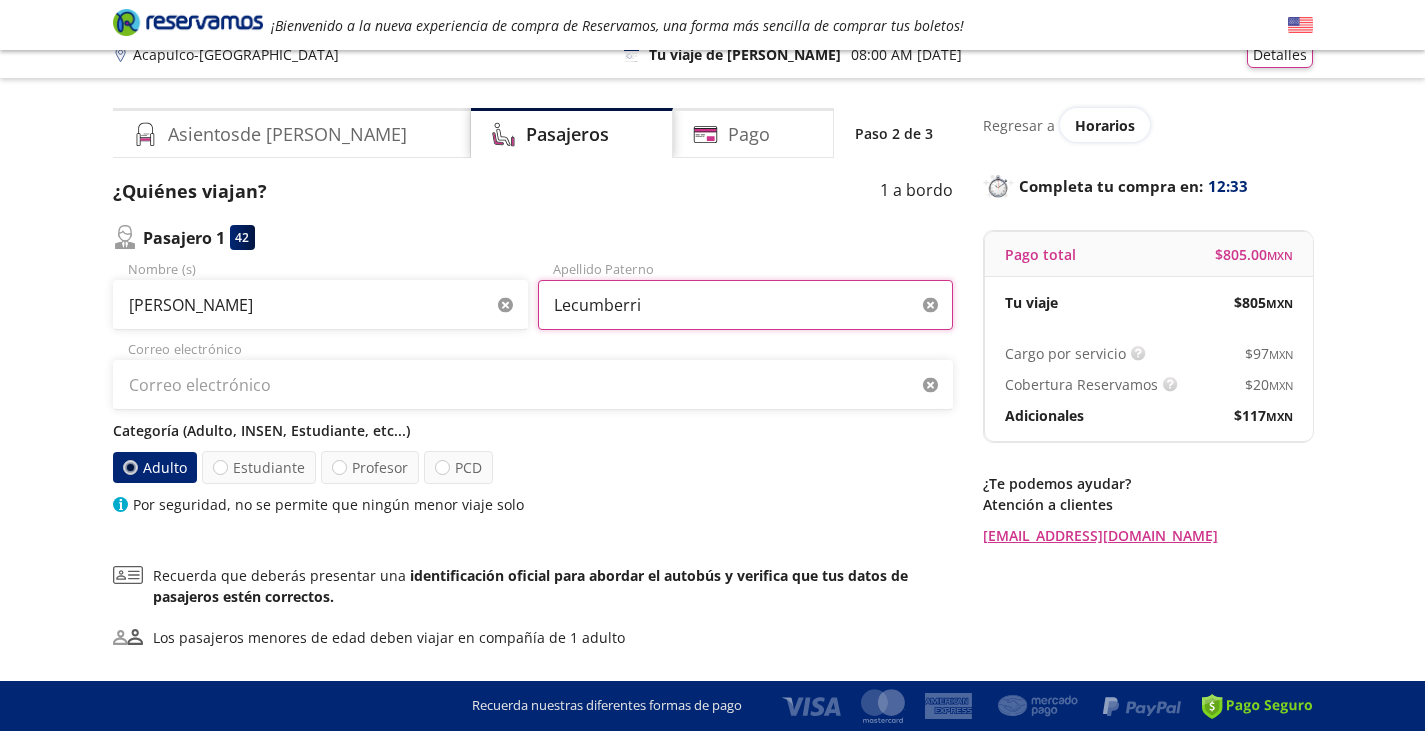 type on "Lecumberri" 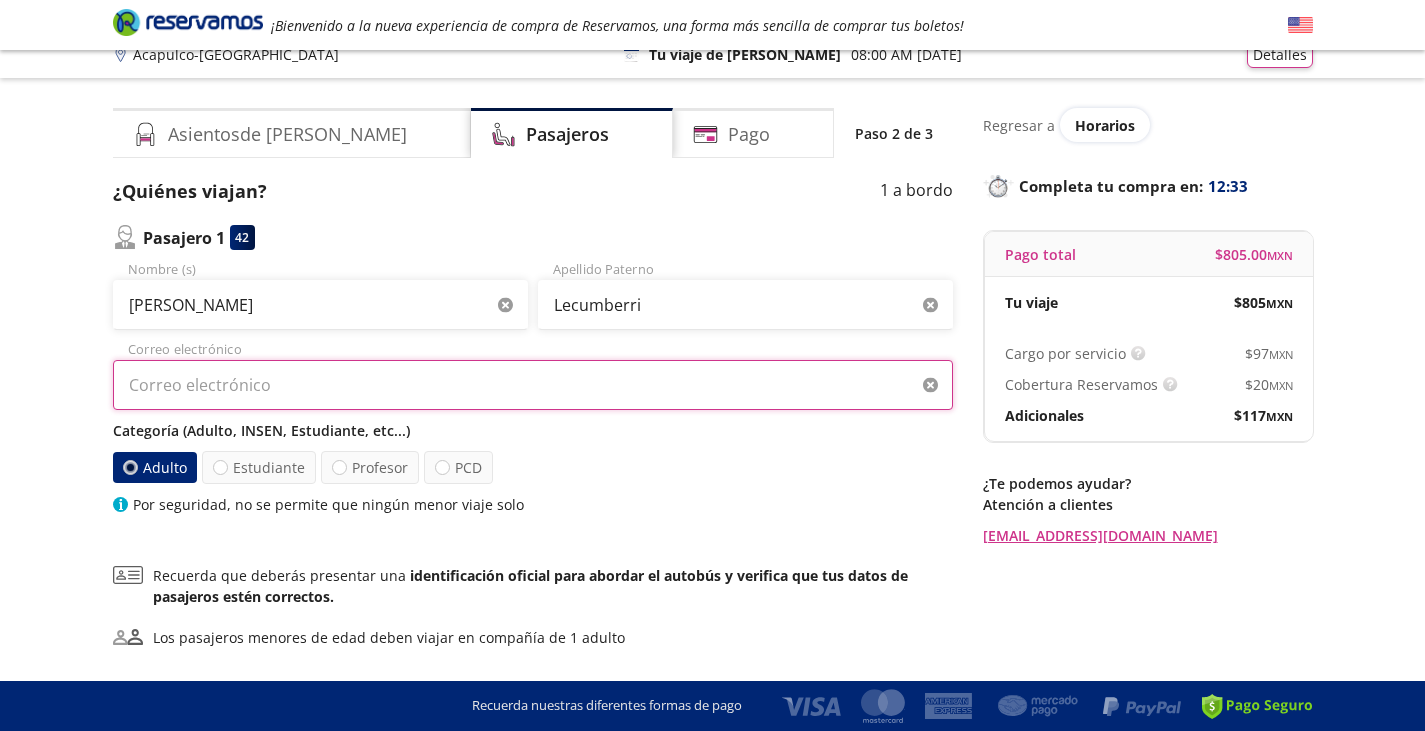 click on "Correo electrónico" at bounding box center (533, 385) 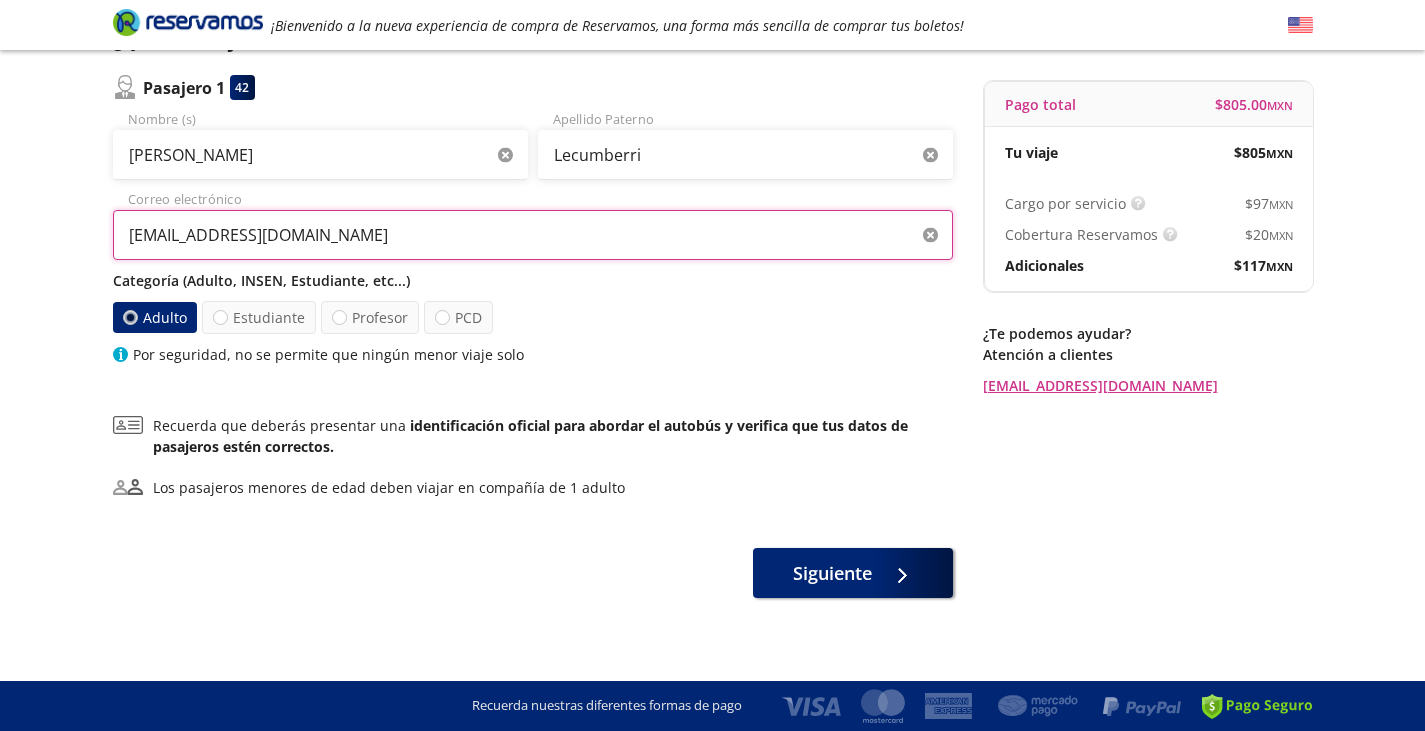 scroll, scrollTop: 167, scrollLeft: 0, axis: vertical 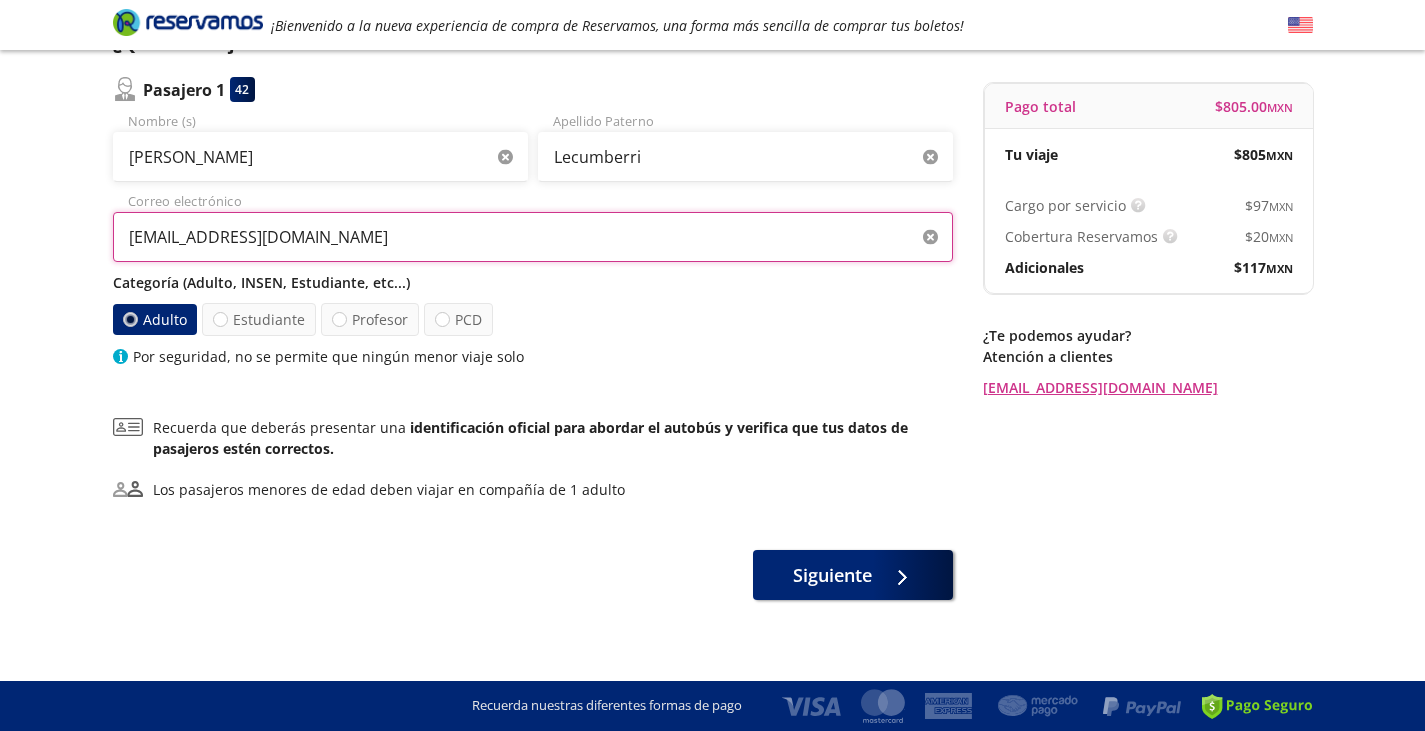 type on "[EMAIL_ADDRESS][DOMAIN_NAME]" 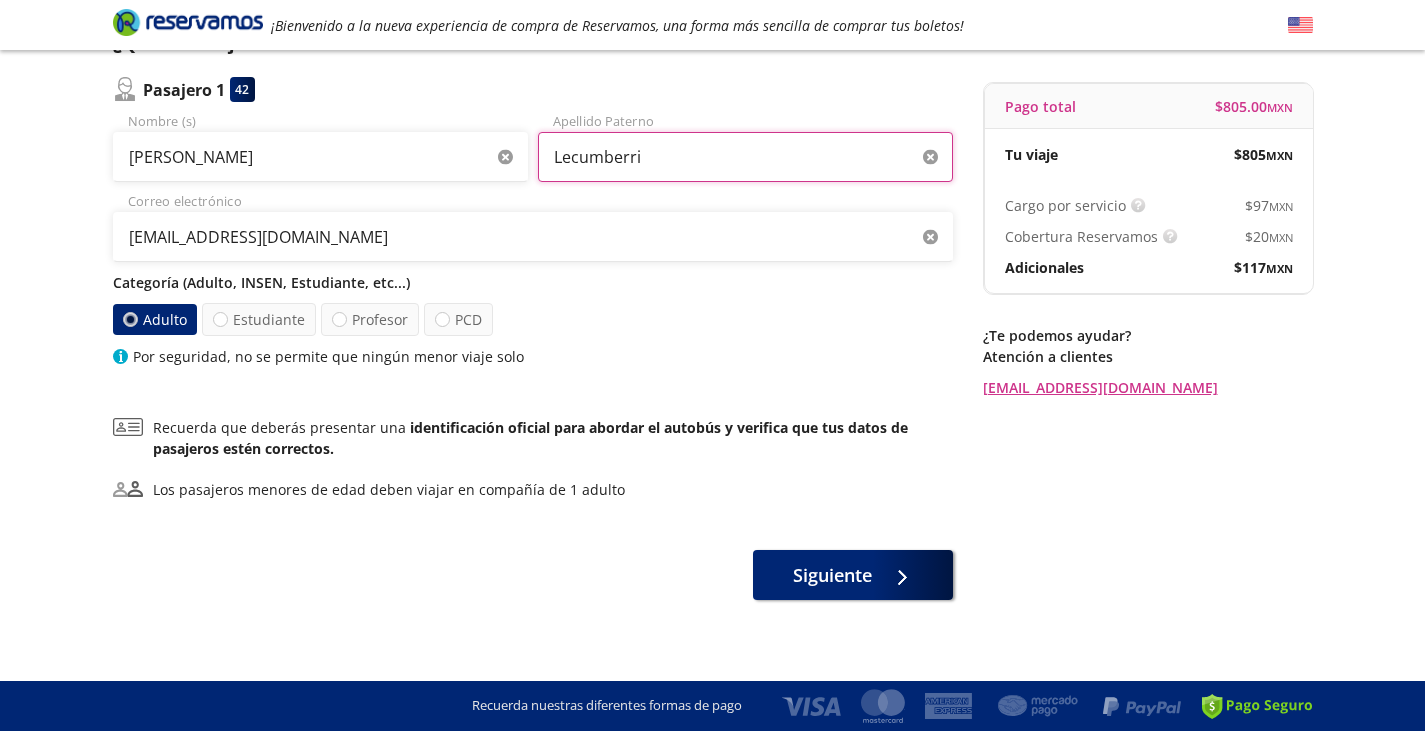 click on "Lecumberri" at bounding box center (745, 157) 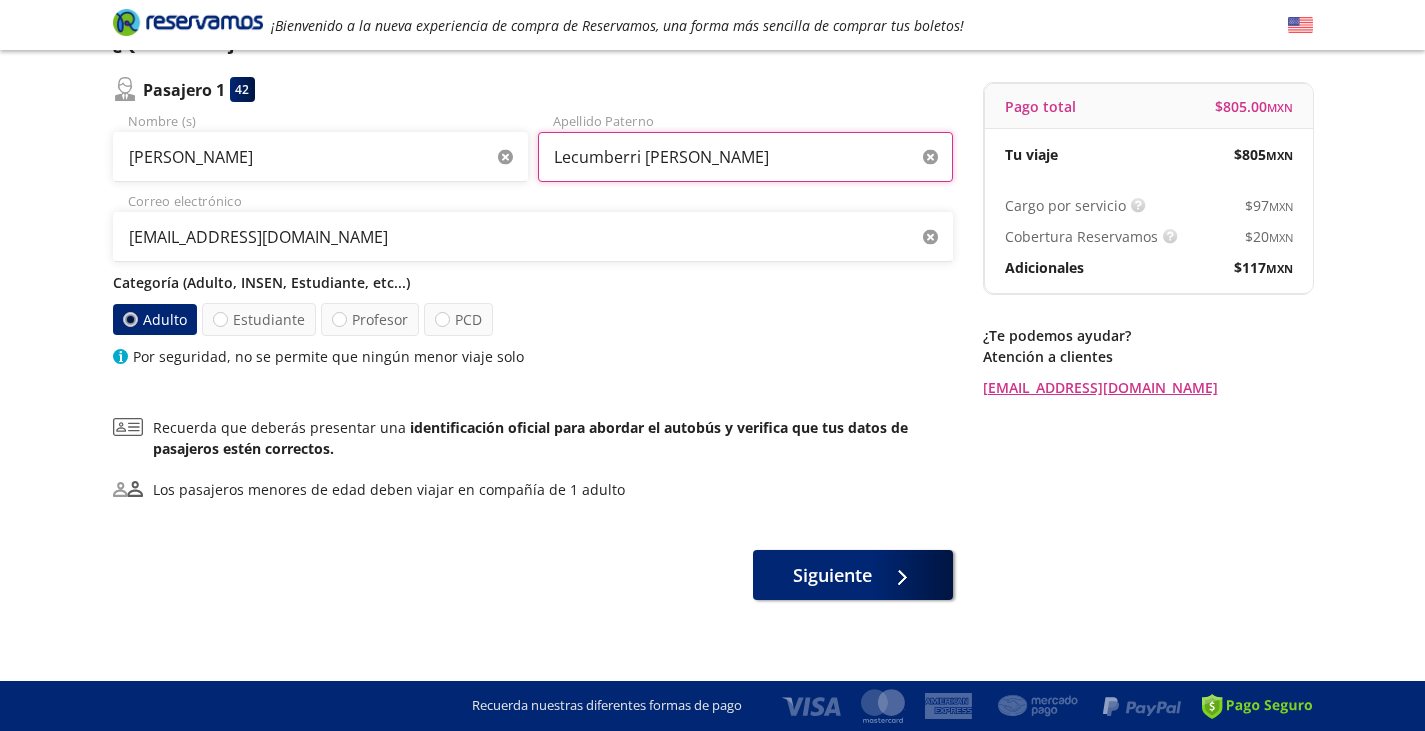drag, startPoint x: 729, startPoint y: 160, endPoint x: 654, endPoint y: 152, distance: 75.42546 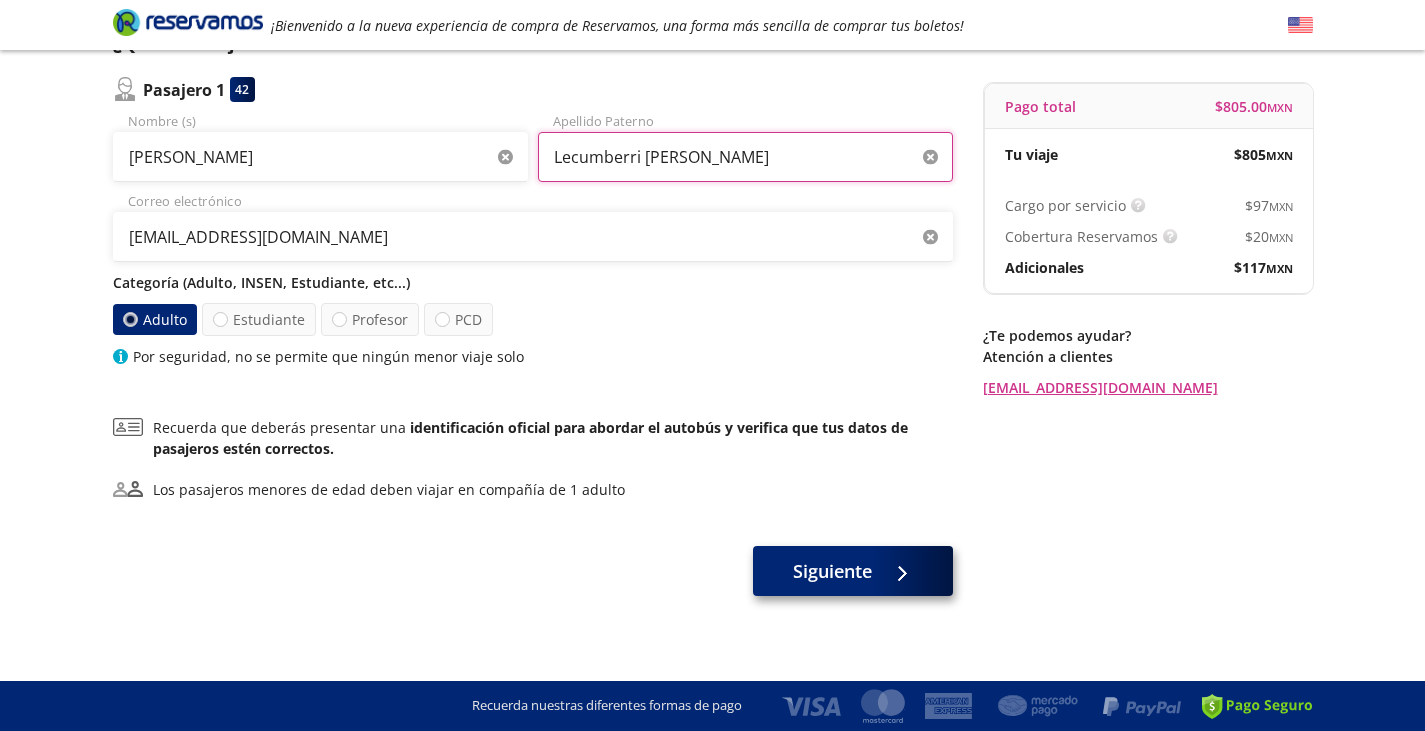 type on "Lecumberri [PERSON_NAME]" 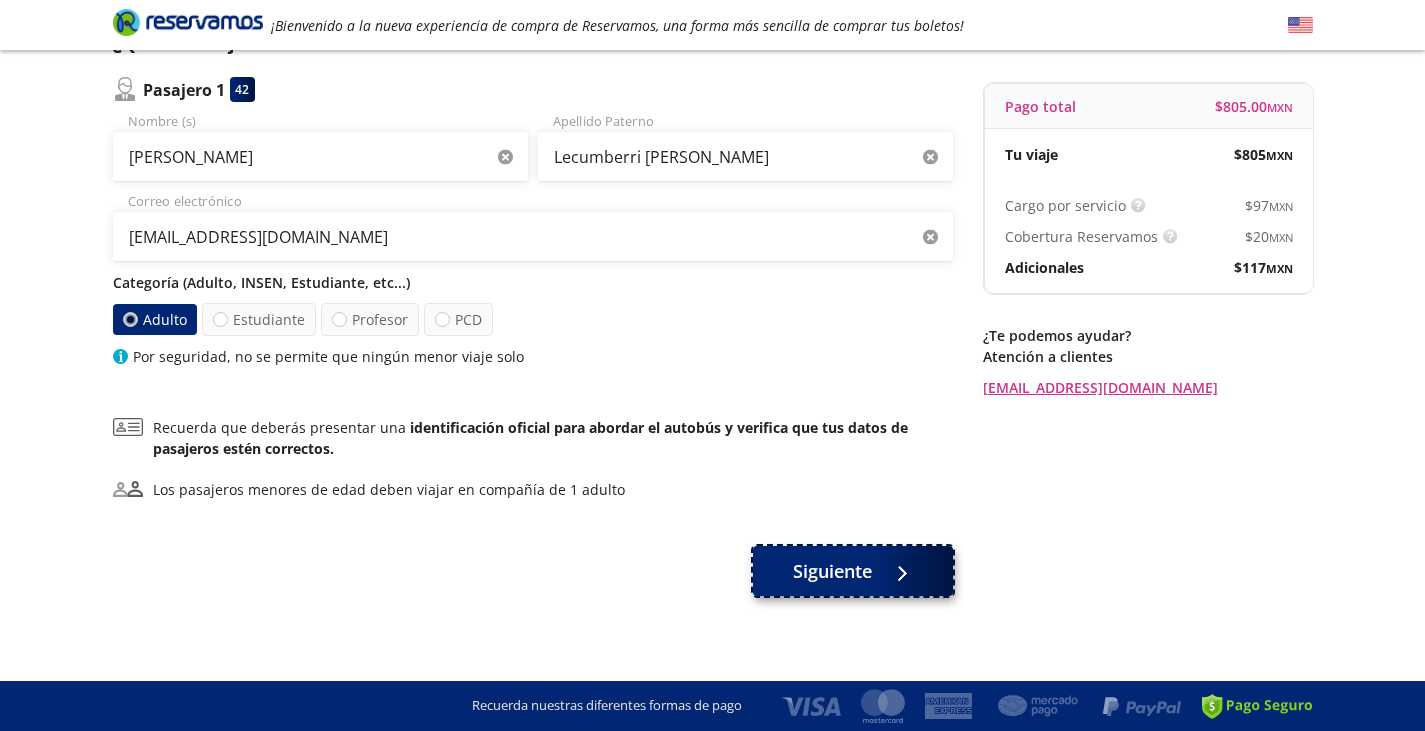 click on "Siguiente" at bounding box center (832, 571) 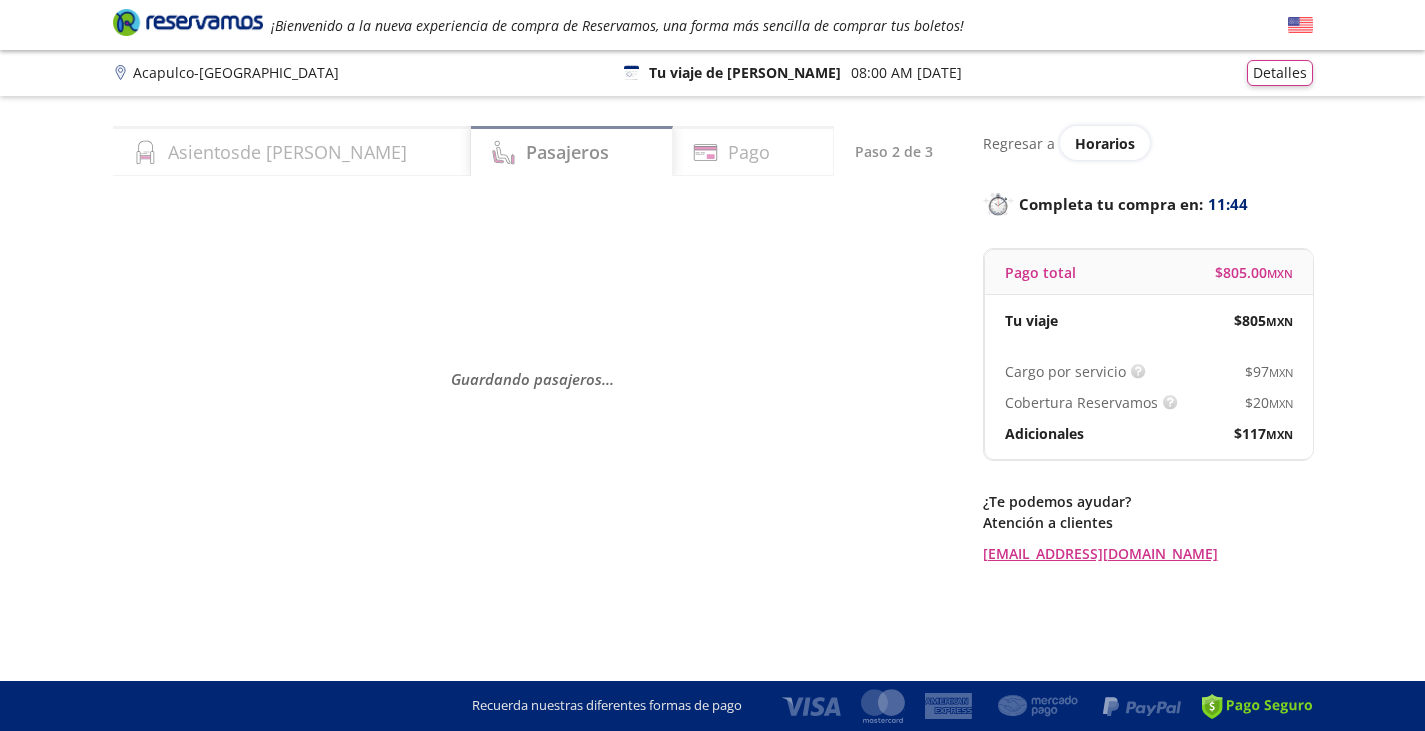 scroll, scrollTop: 0, scrollLeft: 0, axis: both 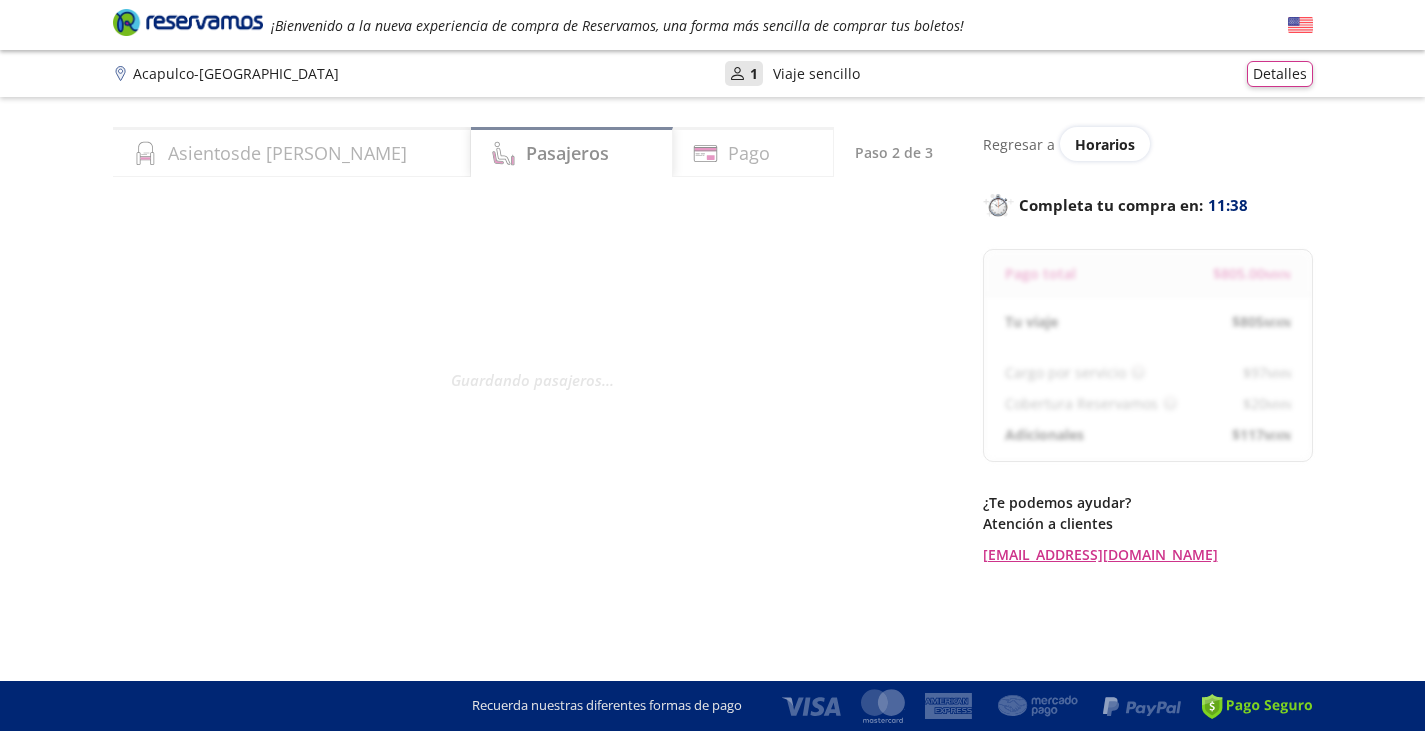 select on "MX" 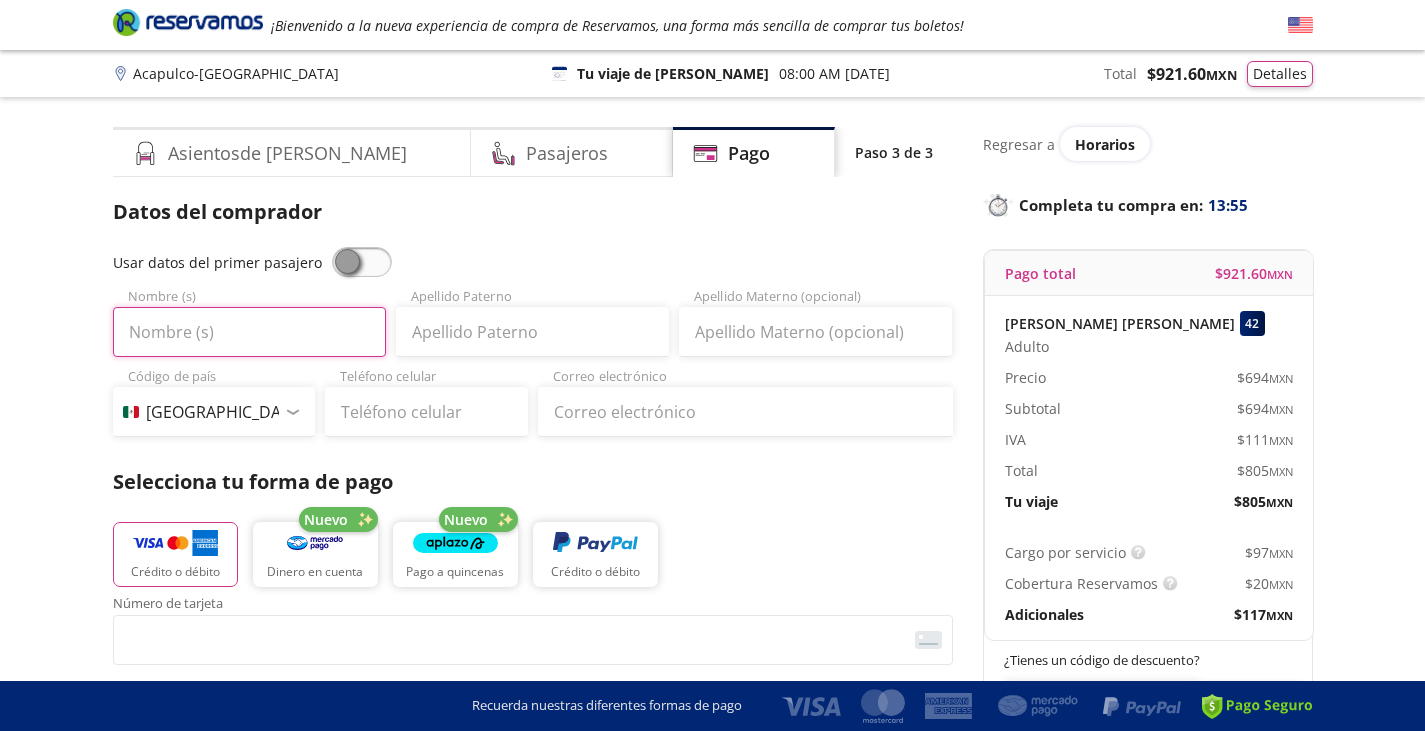 click on "Nombre (s)" at bounding box center [249, 332] 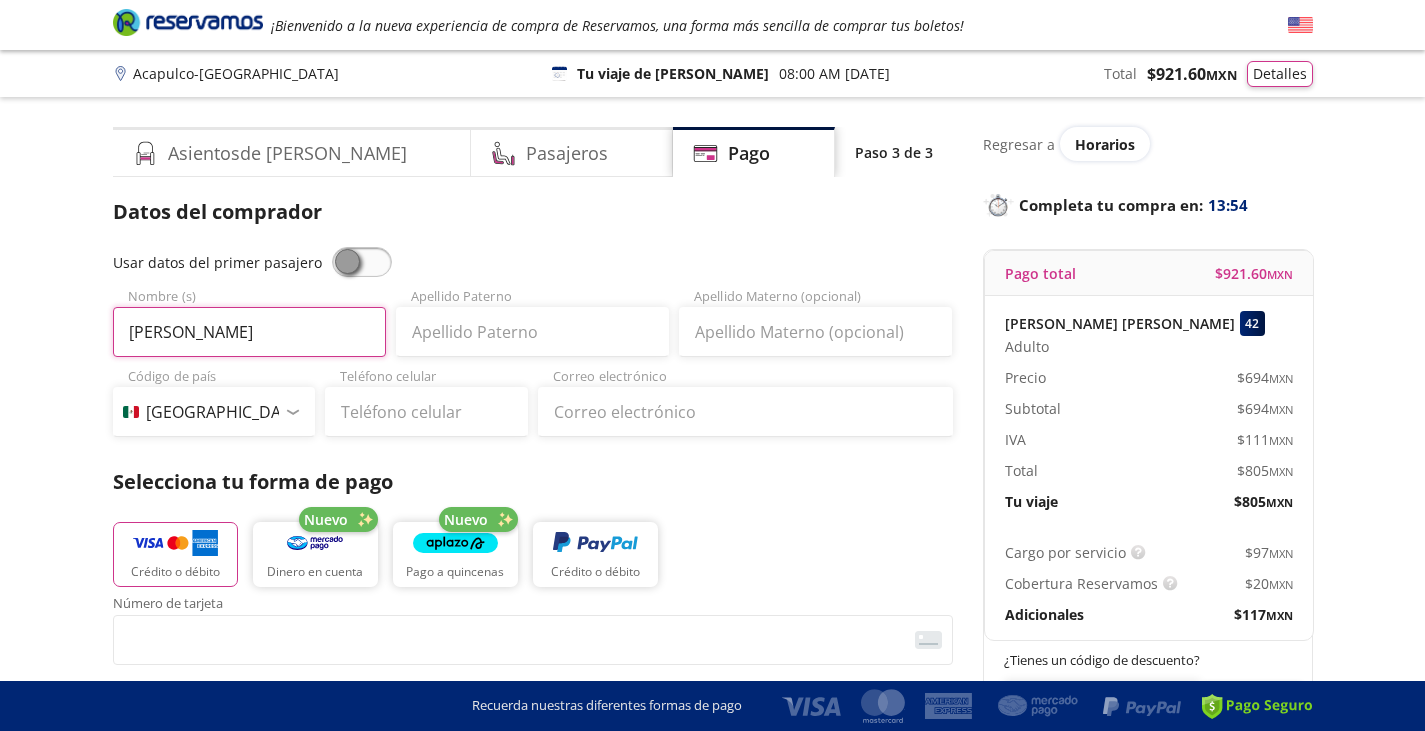 type on "[PERSON_NAME]" 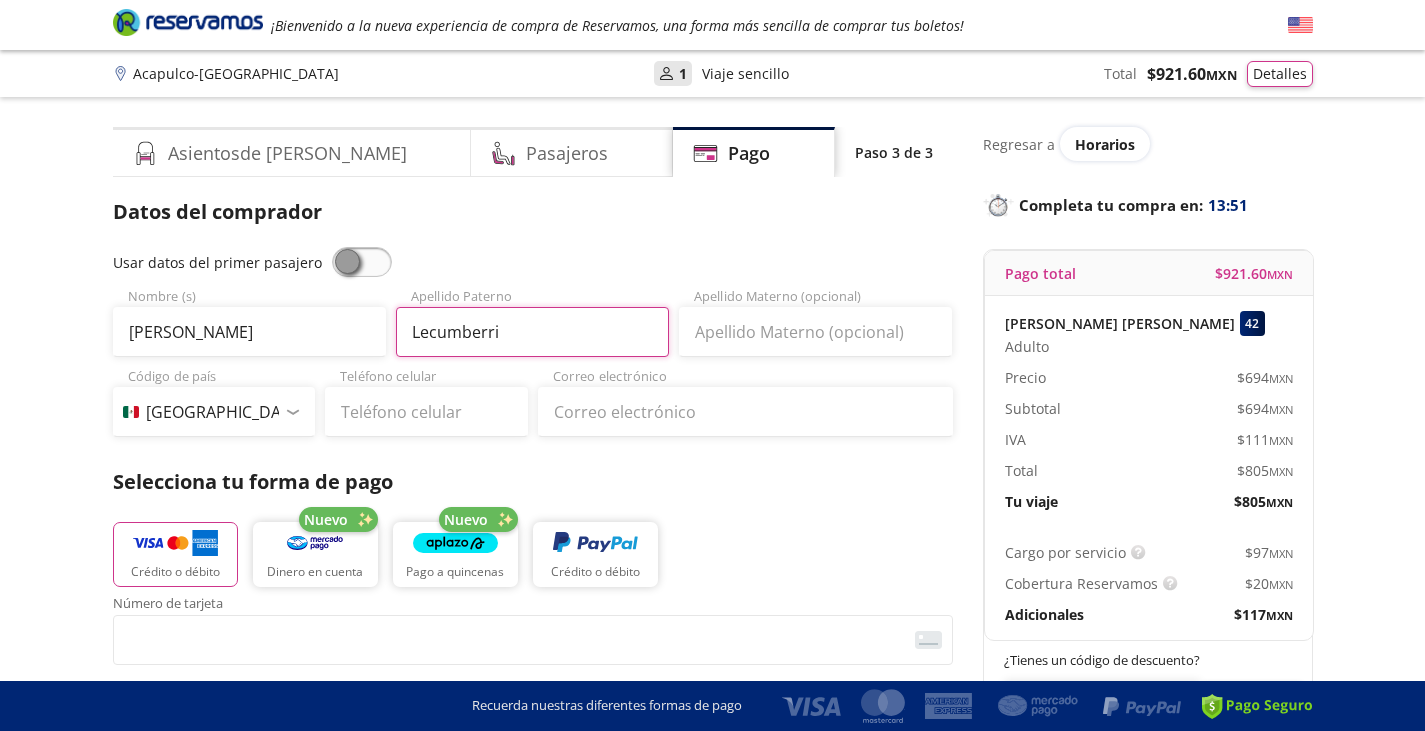 type on "Lecumberri" 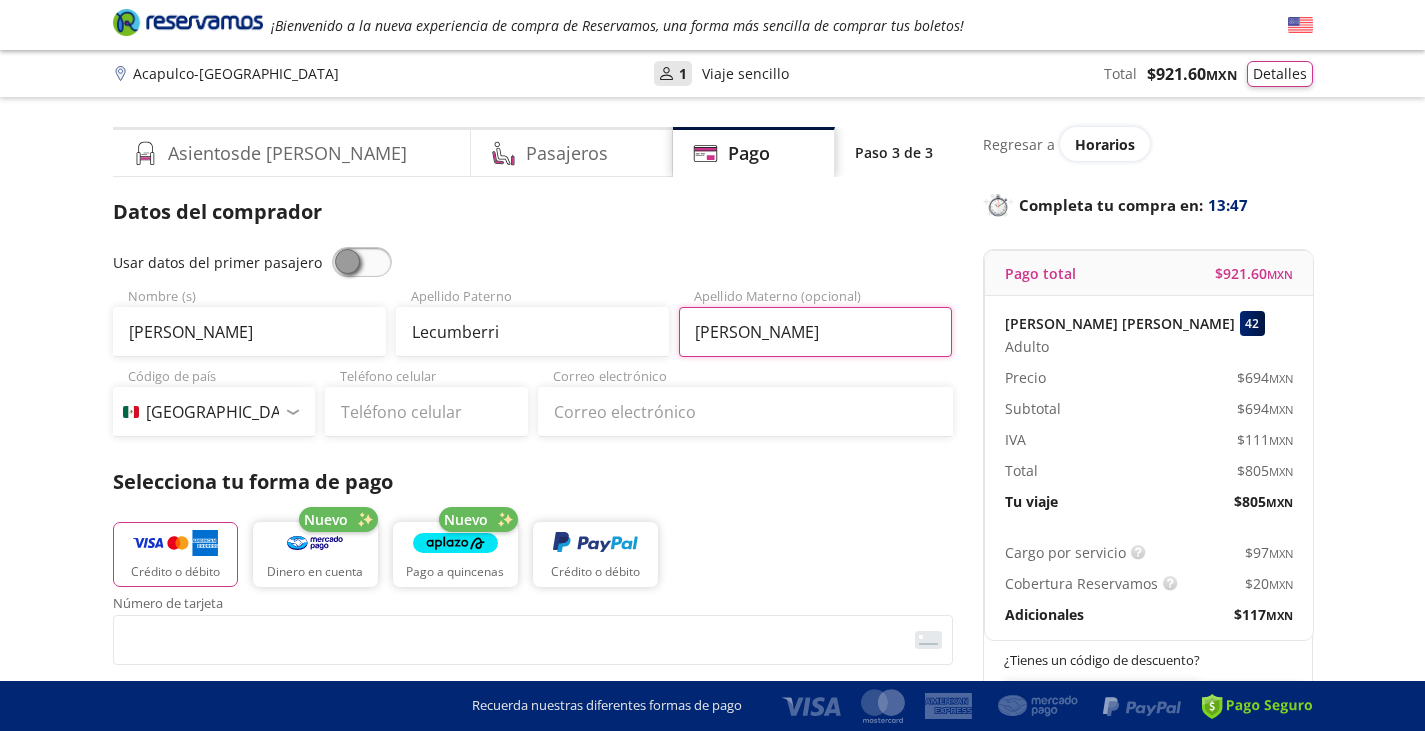 type on "[PERSON_NAME]" 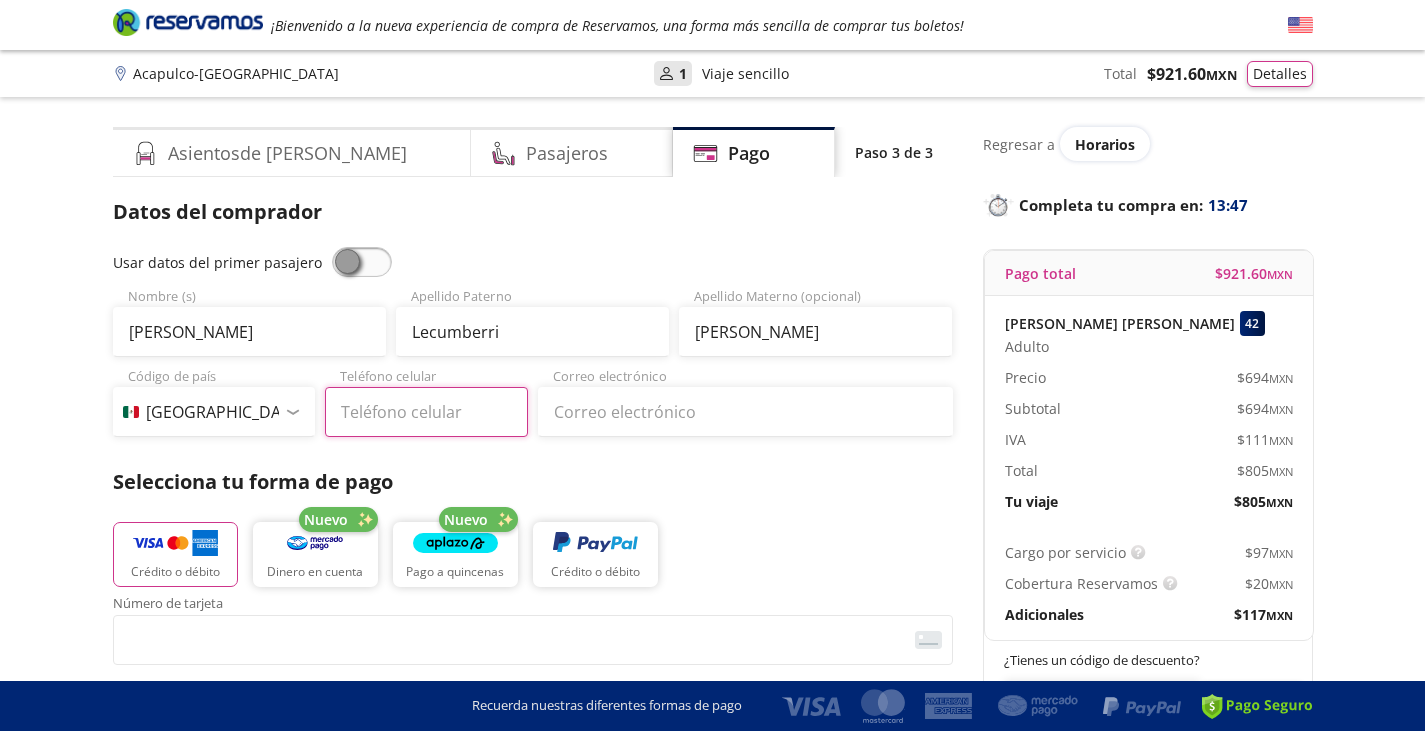 click on "Teléfono celular" at bounding box center [426, 412] 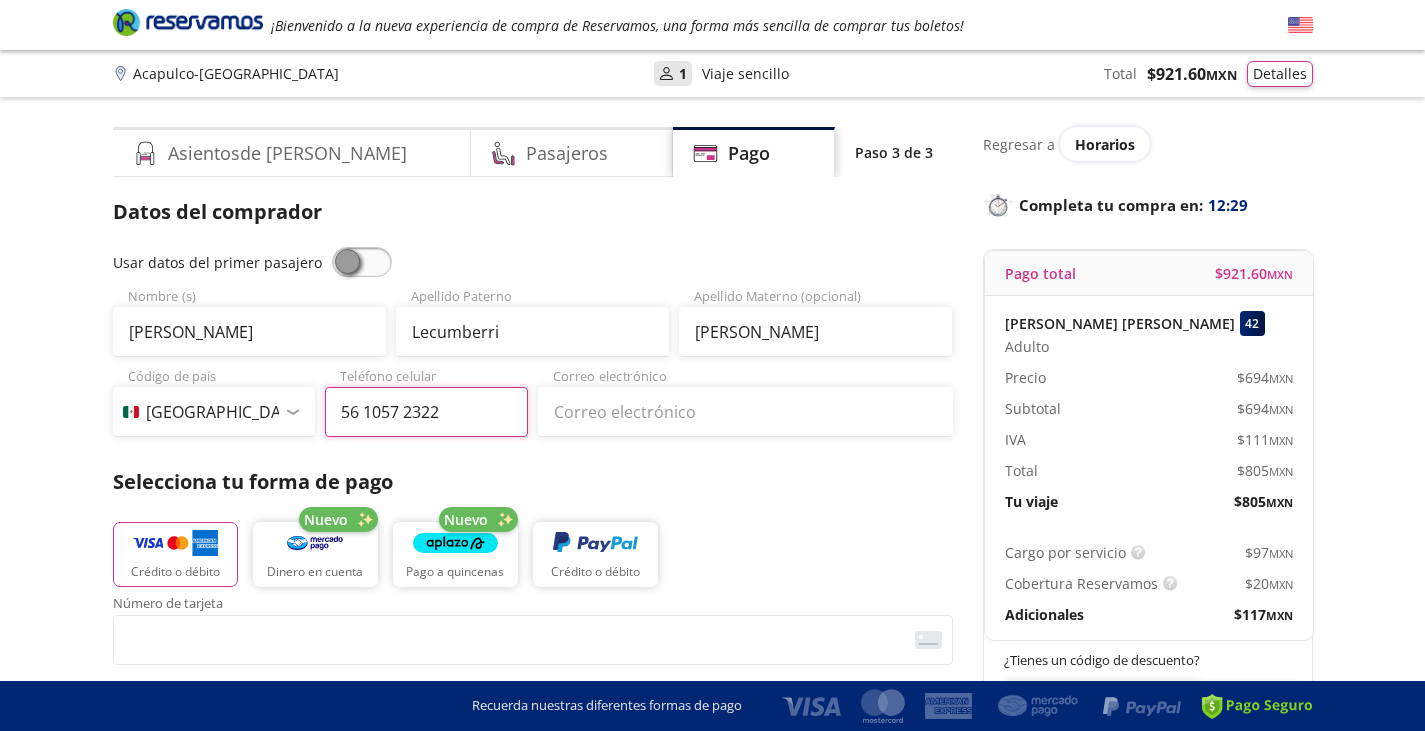 type on "56 1057 2322" 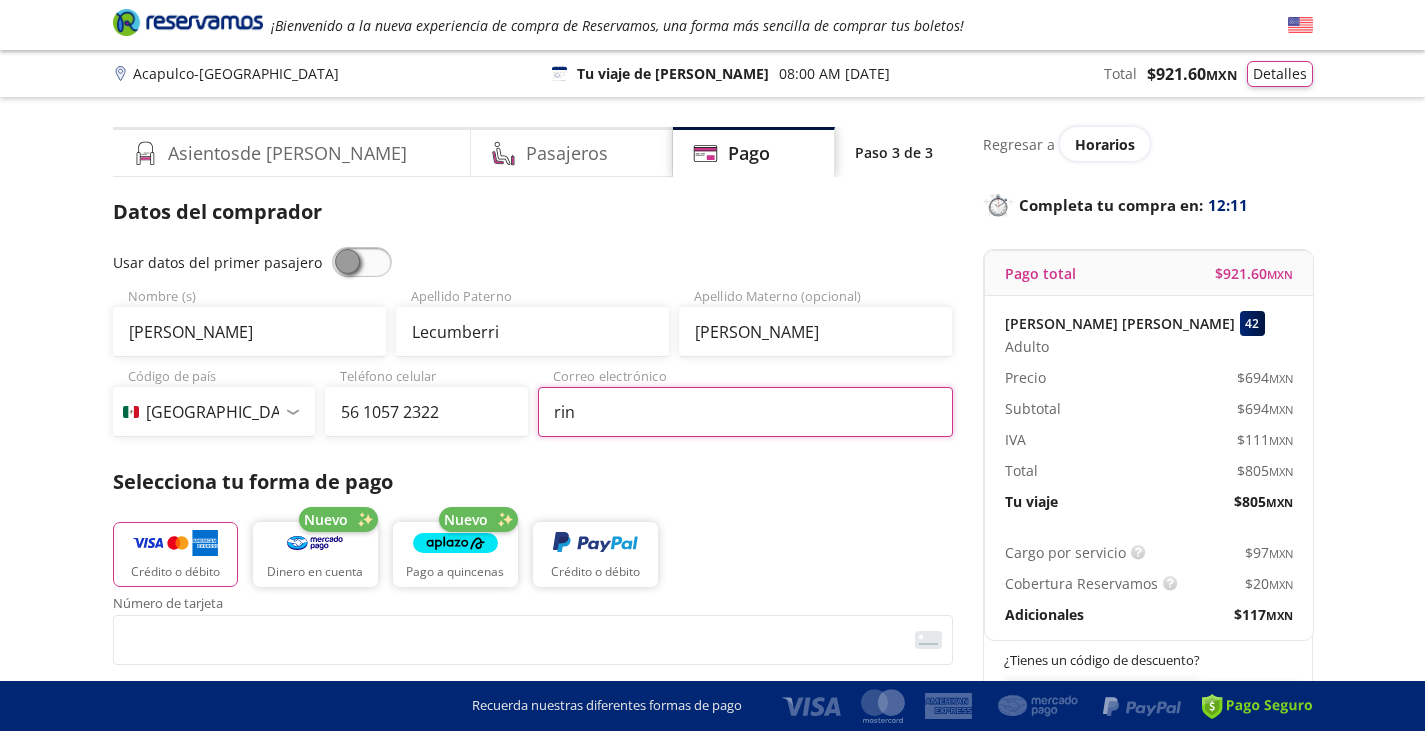 type on "[EMAIL_ADDRESS][DOMAIN_NAME]" 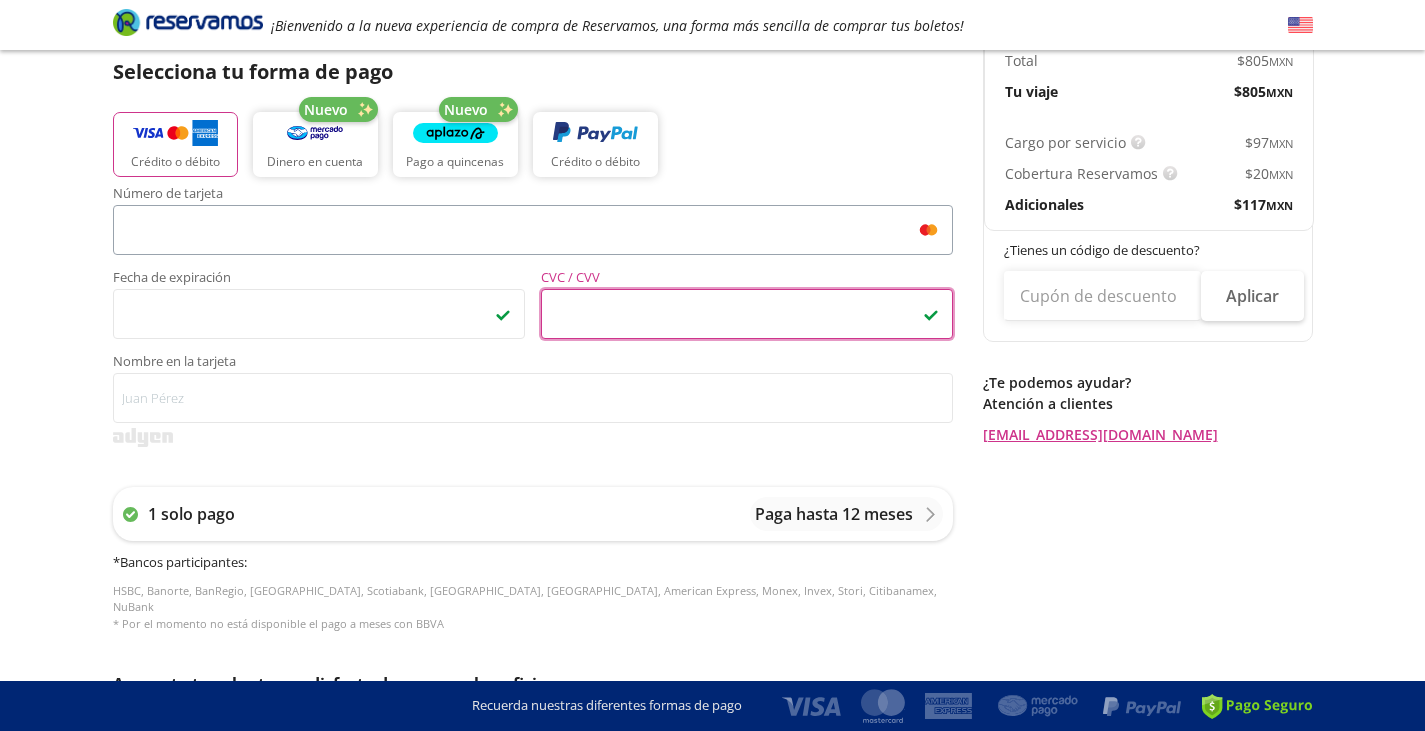 scroll, scrollTop: 411, scrollLeft: 0, axis: vertical 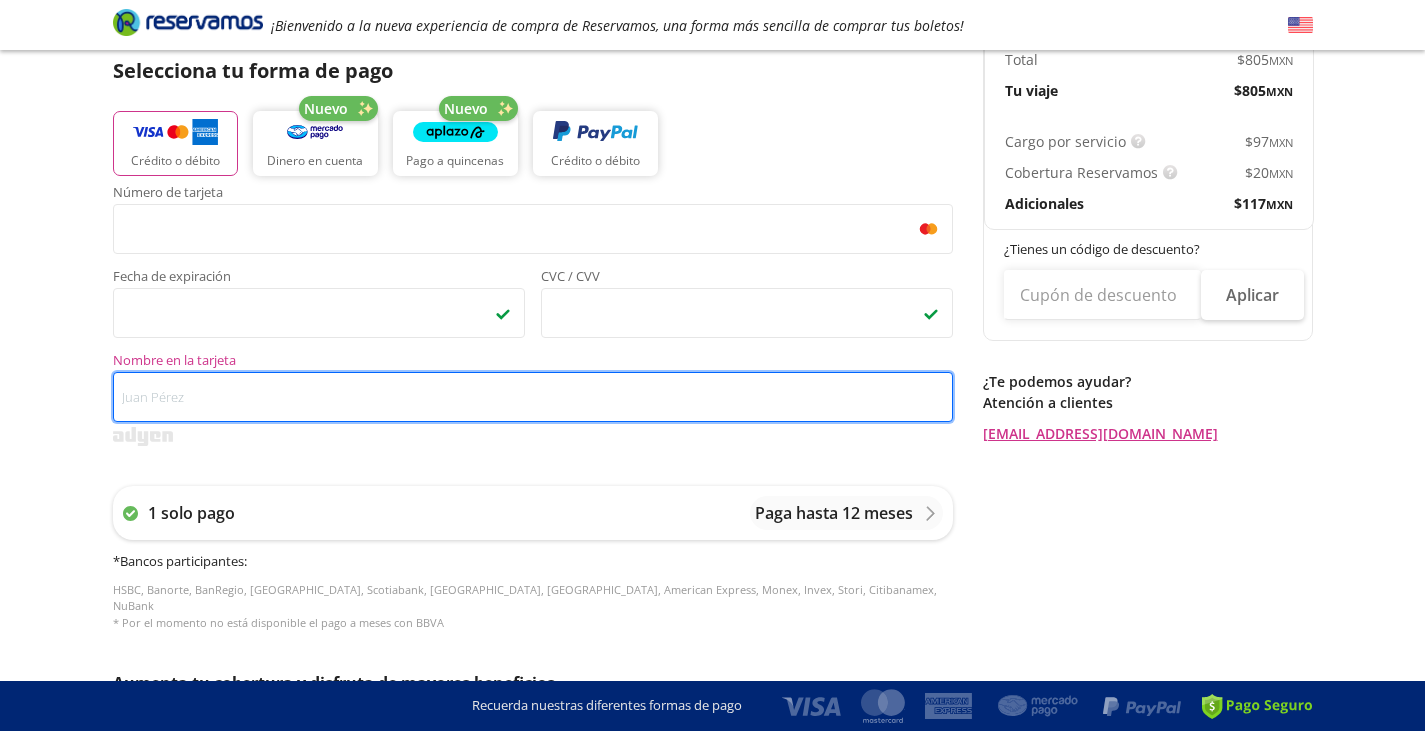 click on "Nombre en la tarjeta" at bounding box center [533, 397] 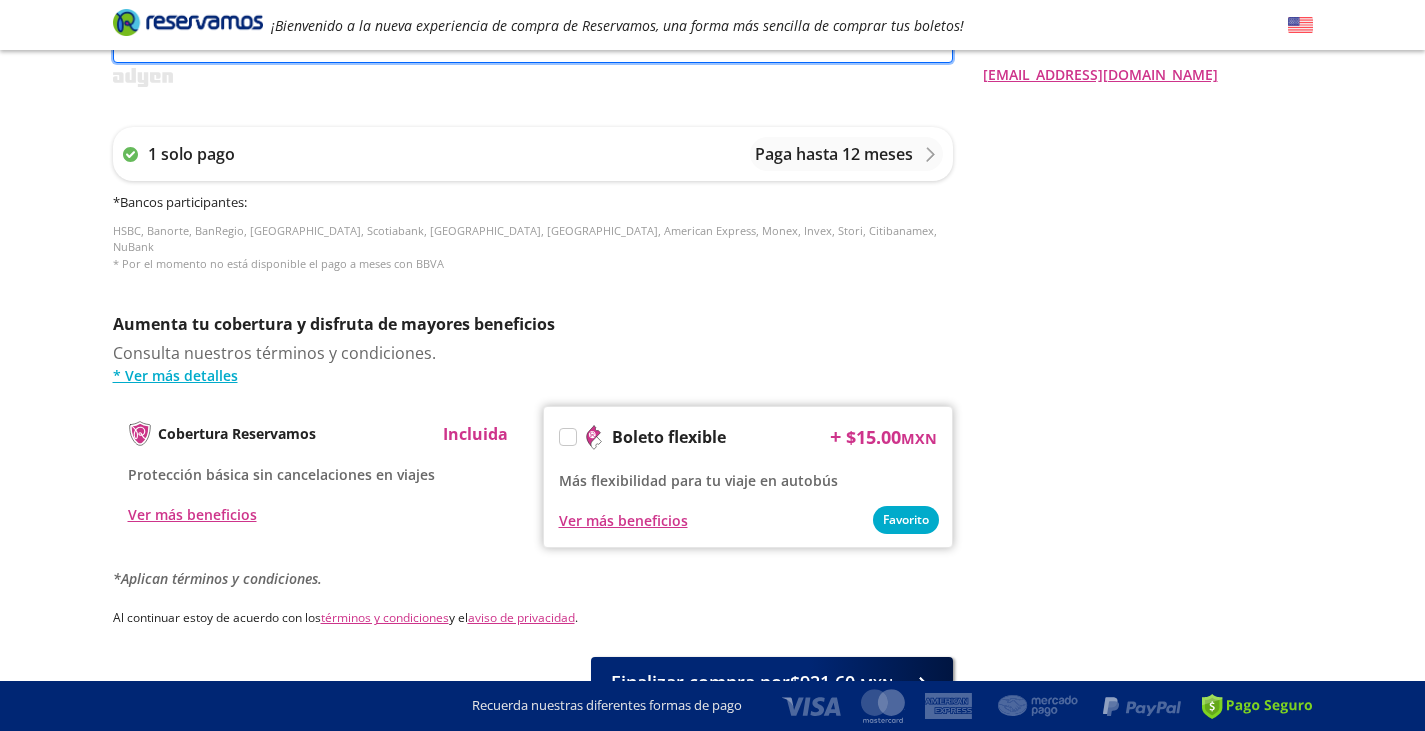 type on "[PERSON_NAME] E" 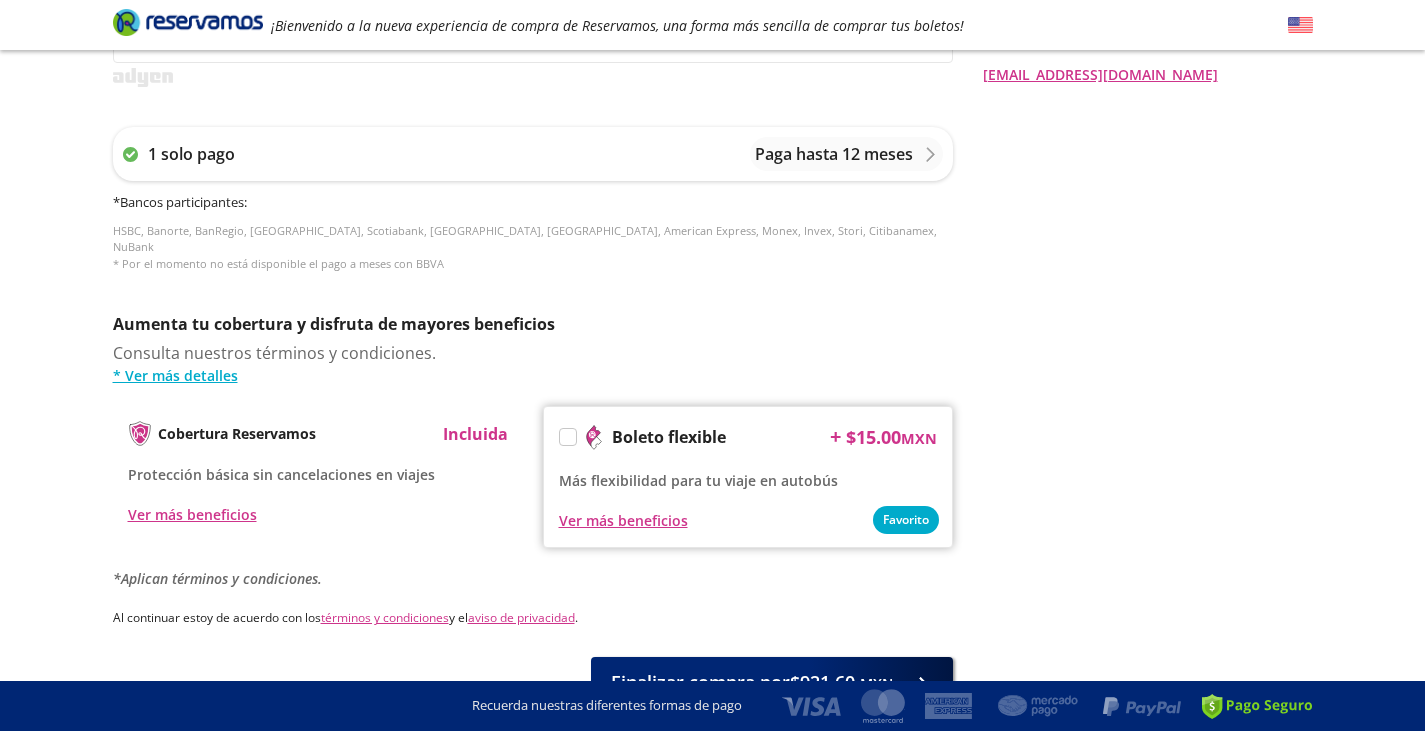 click on "Aumenta tu cobertura y disfruta de mayores beneficios Consulta nuestros términos y condiciones. * Ver más detalles Cobertura Reservamos Incluida Protección básica sin cancelaciones en viajes Ver más beneficios Boleto flexible + $ 15.00  MXN Más flexibilidad para tu viaje en autobús Favorito Ver más beneficios *Aplican términos y condiciones." at bounding box center (533, 450) 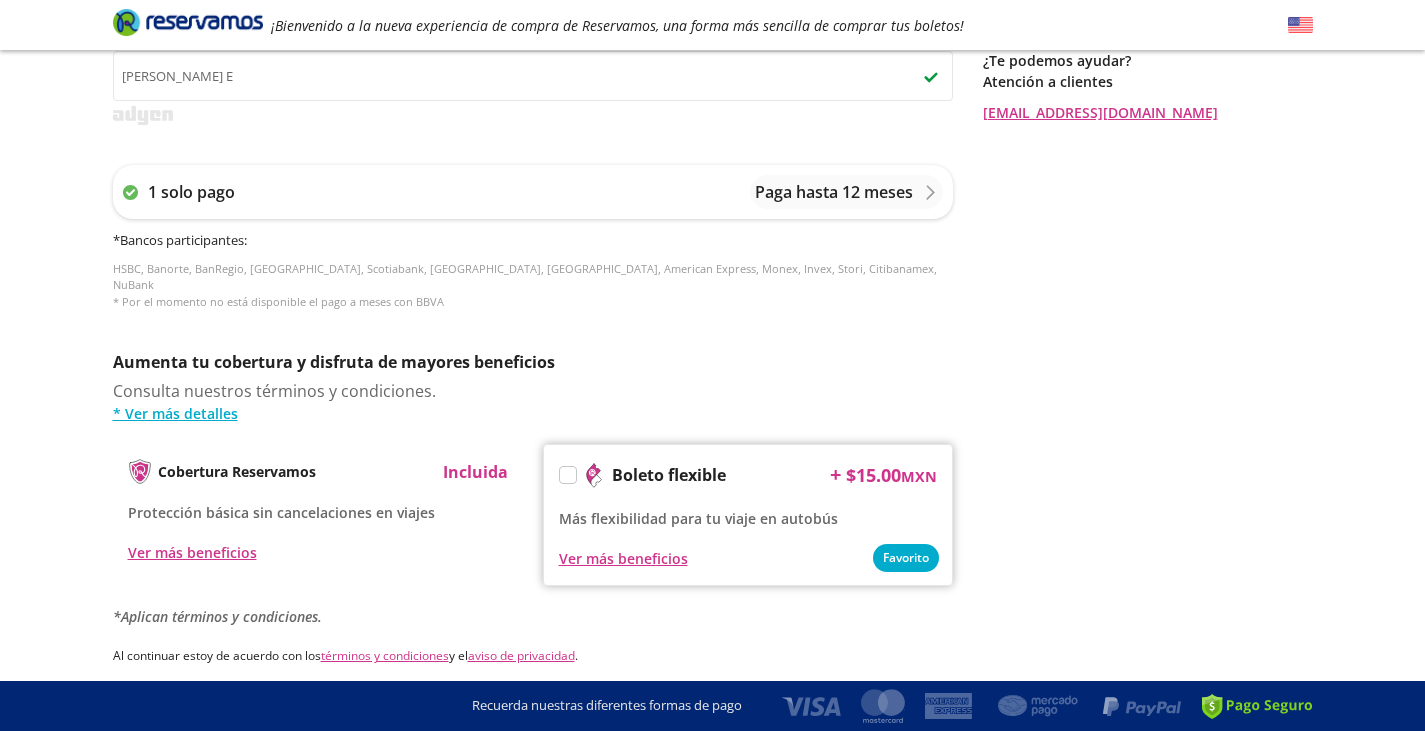 scroll, scrollTop: 871, scrollLeft: 0, axis: vertical 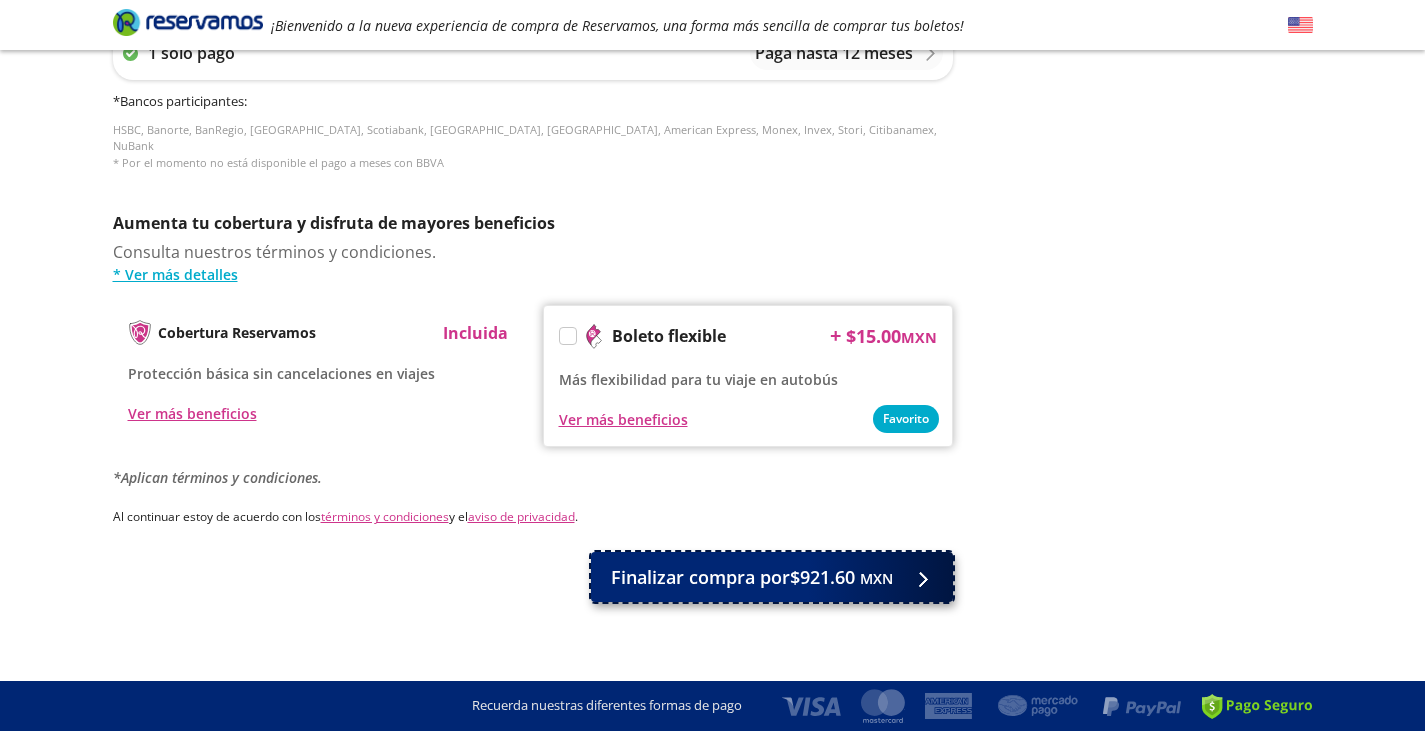 click on "Finalizar compra por  $921.60   MXN" at bounding box center (772, 577) 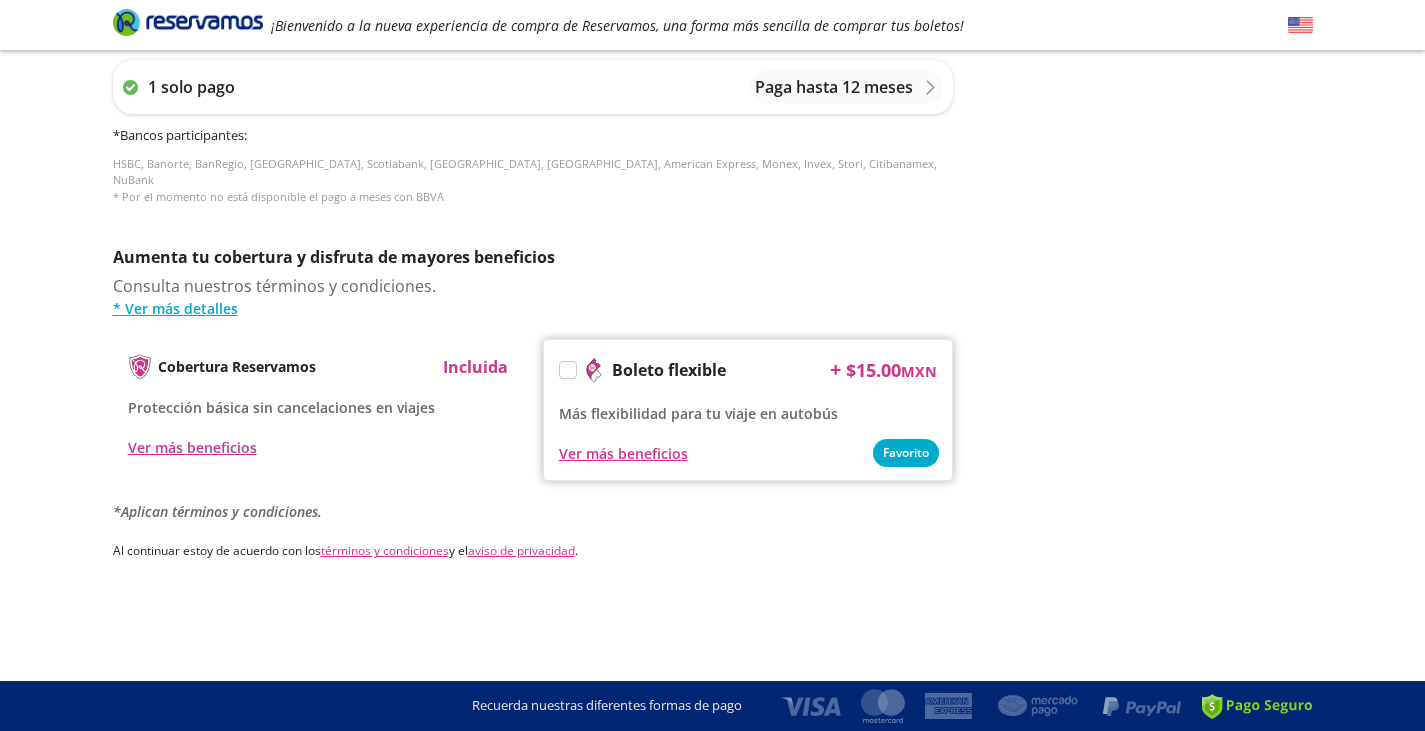 scroll, scrollTop: 0, scrollLeft: 0, axis: both 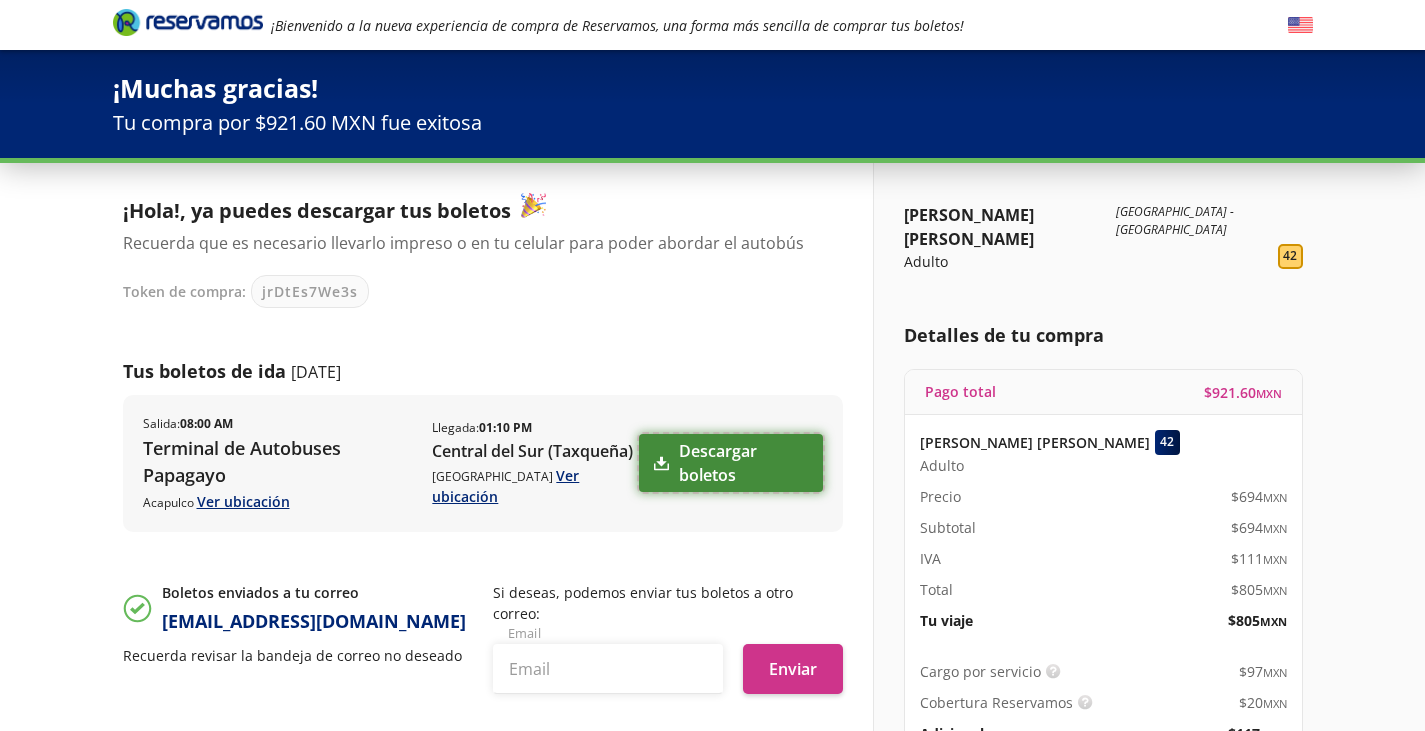 click on "Descargar boletos" at bounding box center [730, 463] 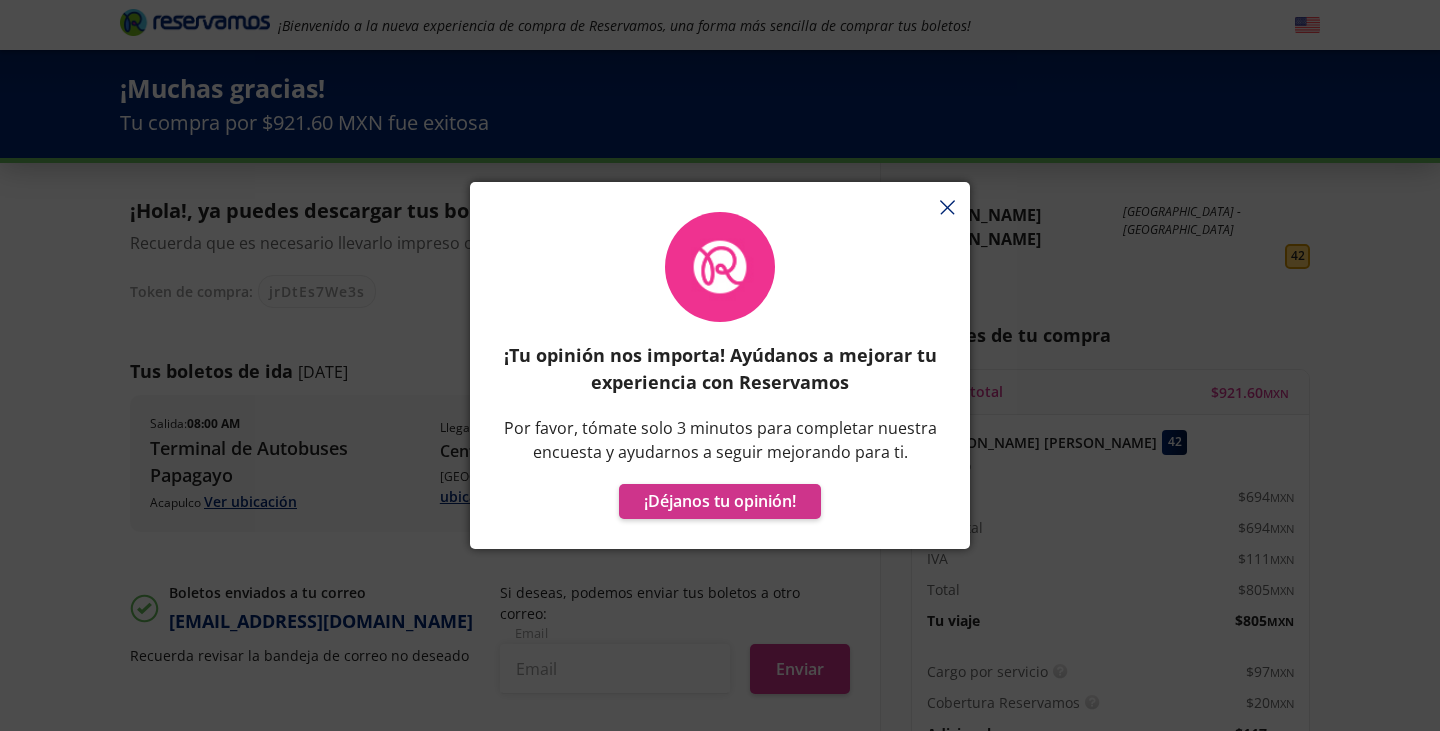 click at bounding box center [720, 192] 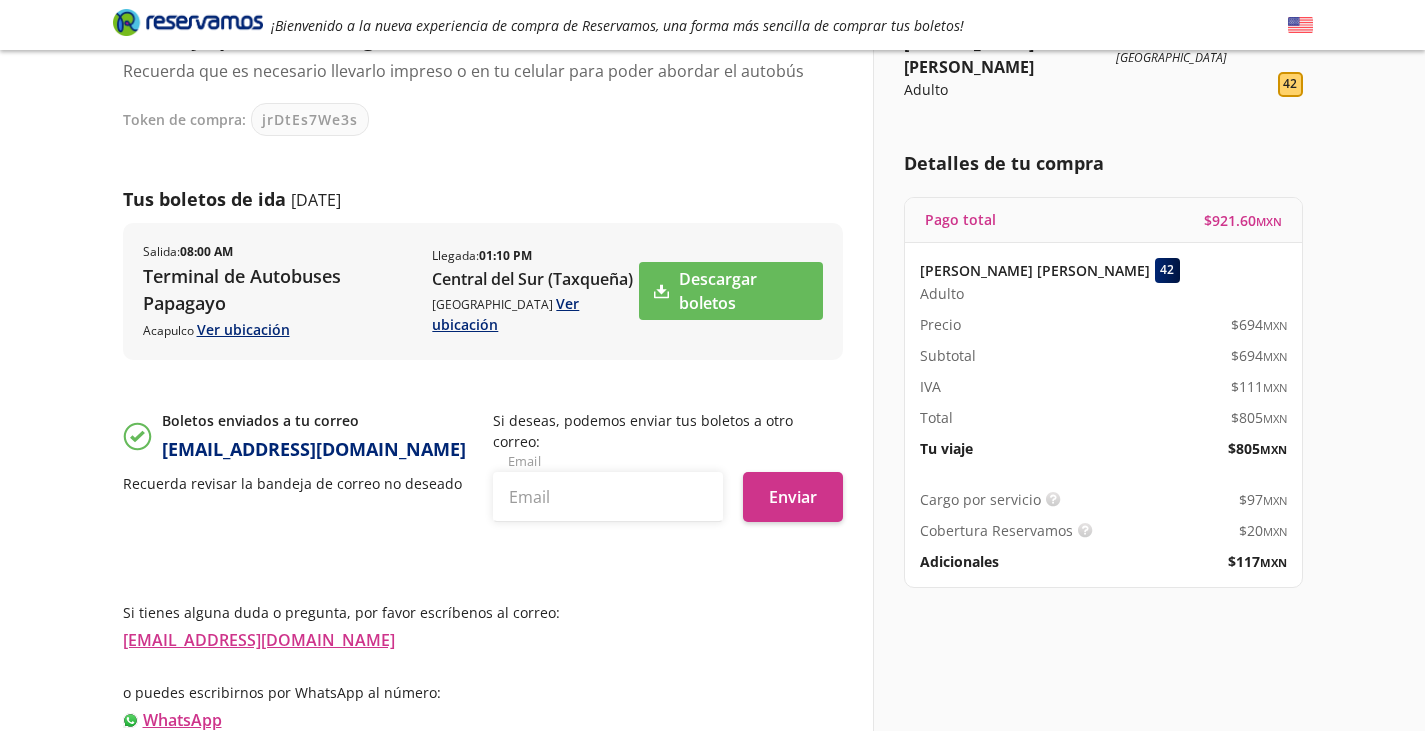 scroll, scrollTop: 232, scrollLeft: 0, axis: vertical 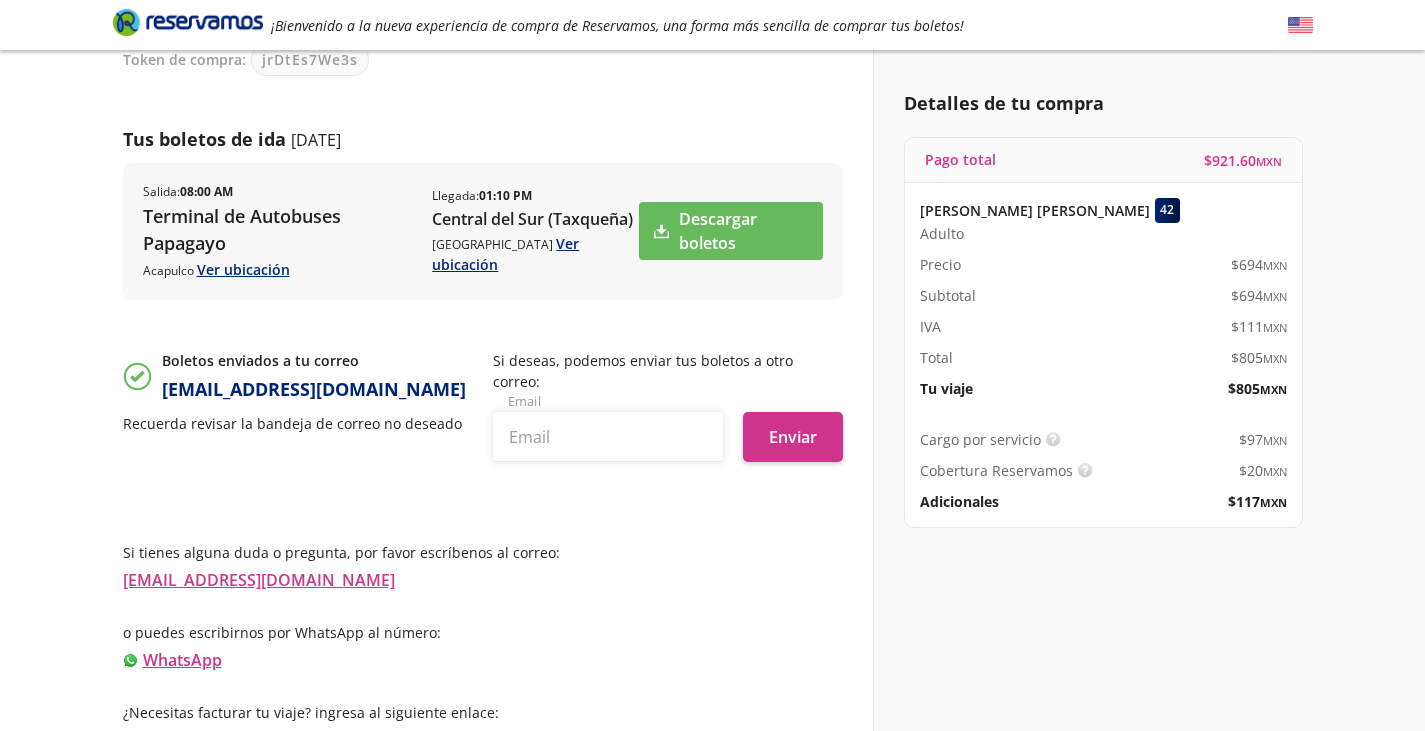 click on "Si tienes alguna [PERSON_NAME] o pregunta,  por favor escríbenos al correo:  [EMAIL_ADDRESS][DOMAIN_NAME] o puedes escribirnos por WhatsApp al número: WhatsApp ¿Necesitas facturar tu viaje? ingresa al siguiente enlace:  Información para obtener tu factura" at bounding box center (483, 632) 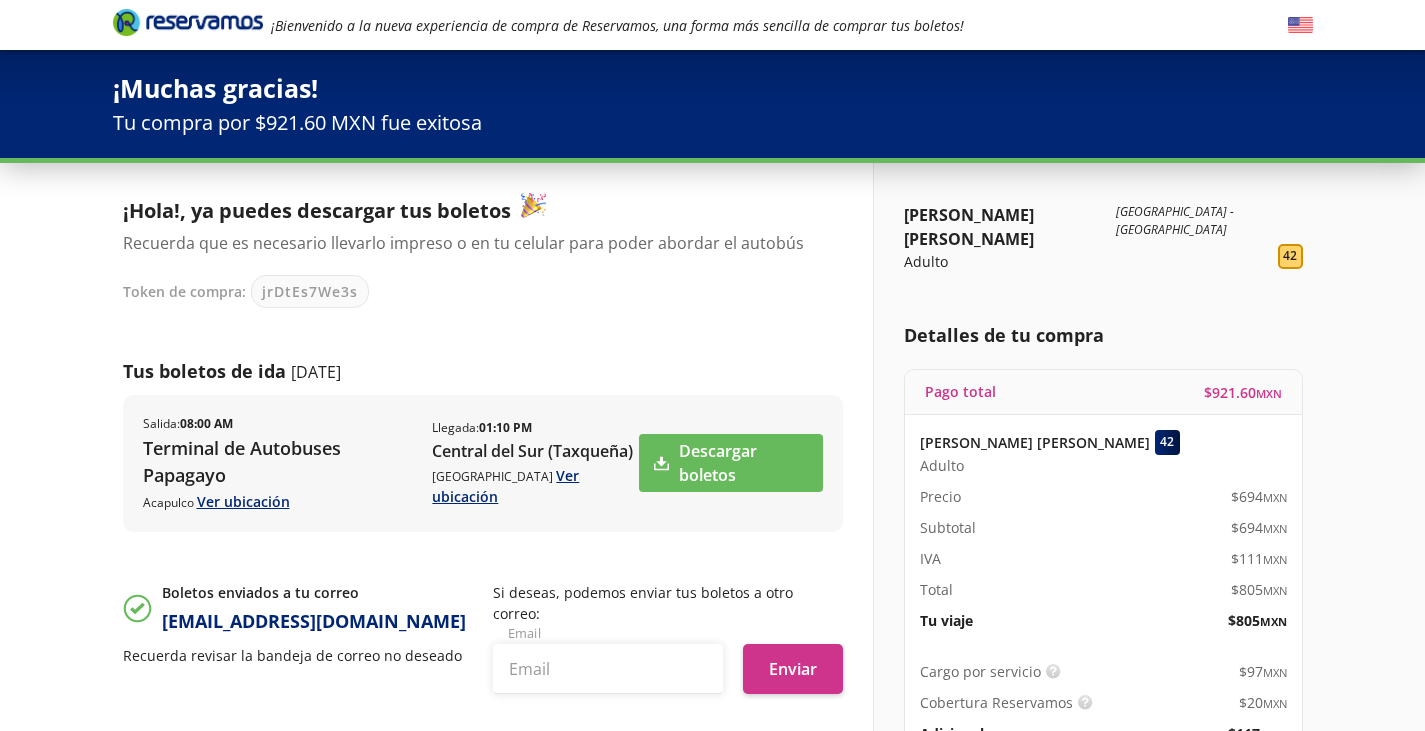 scroll, scrollTop: 50, scrollLeft: 0, axis: vertical 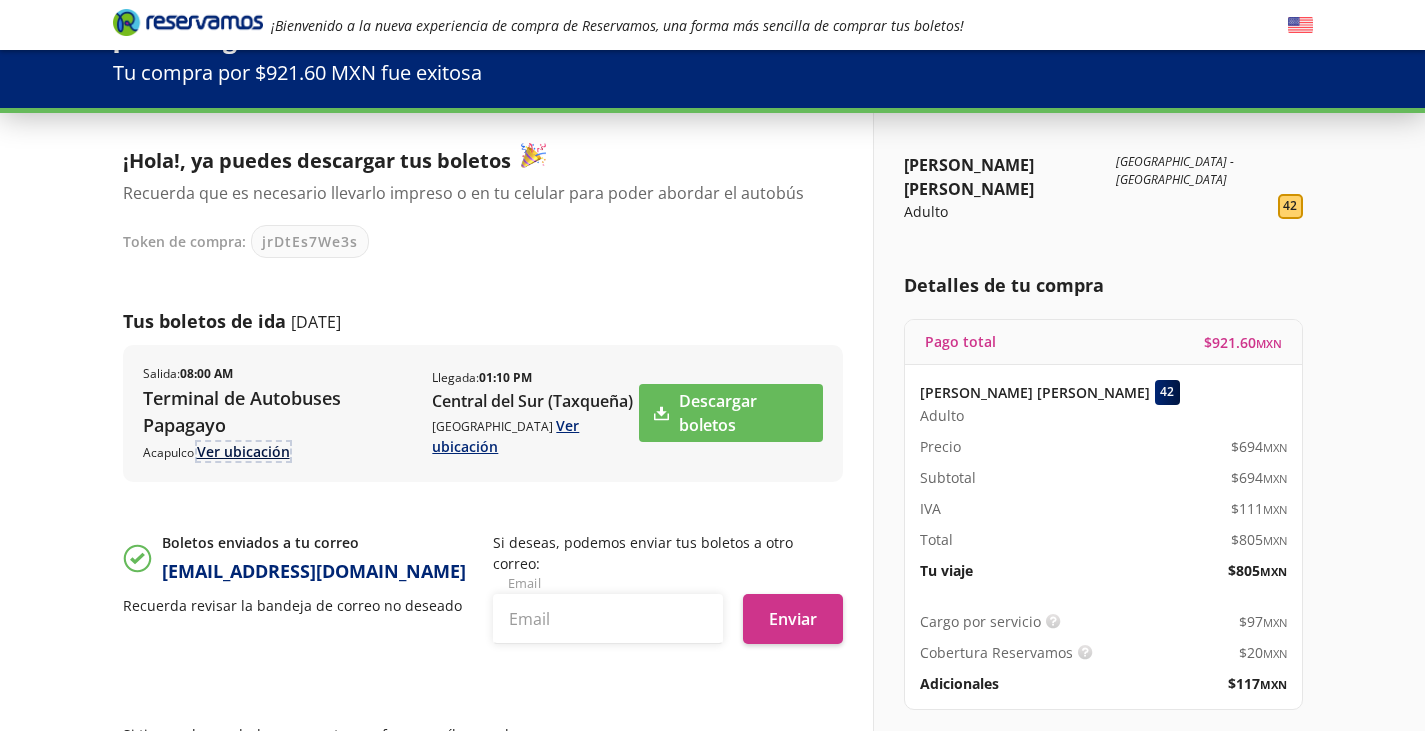 click on "Ver ubicación" at bounding box center [243, 451] 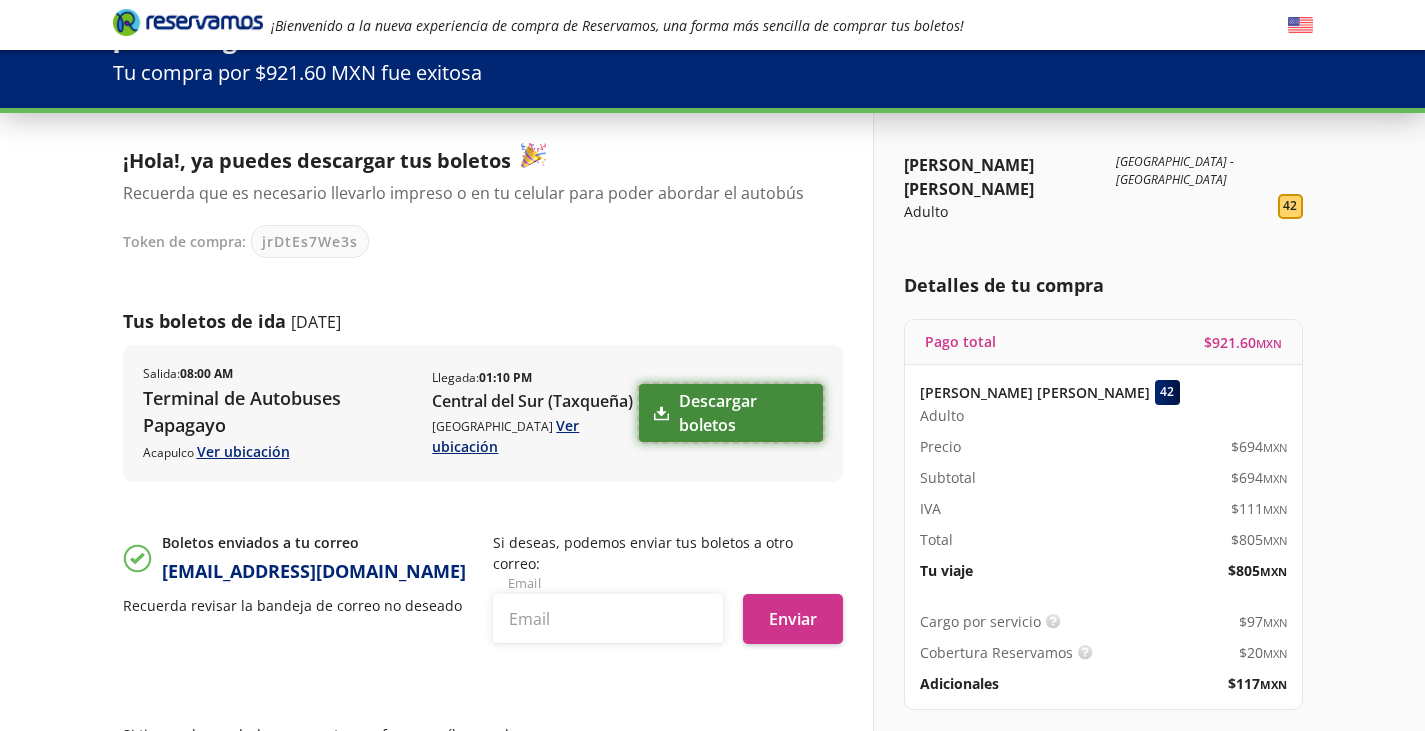 click on "Descargar boletos" at bounding box center (730, 413) 